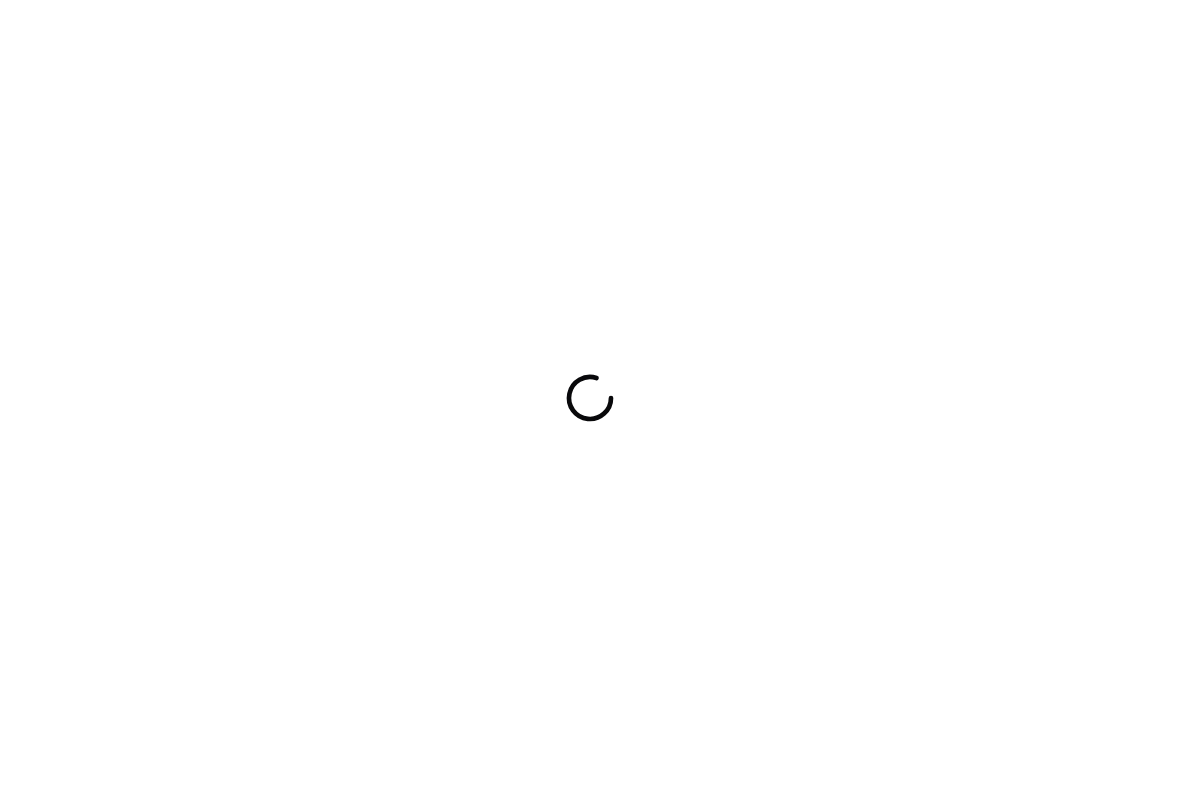 scroll, scrollTop: 0, scrollLeft: 0, axis: both 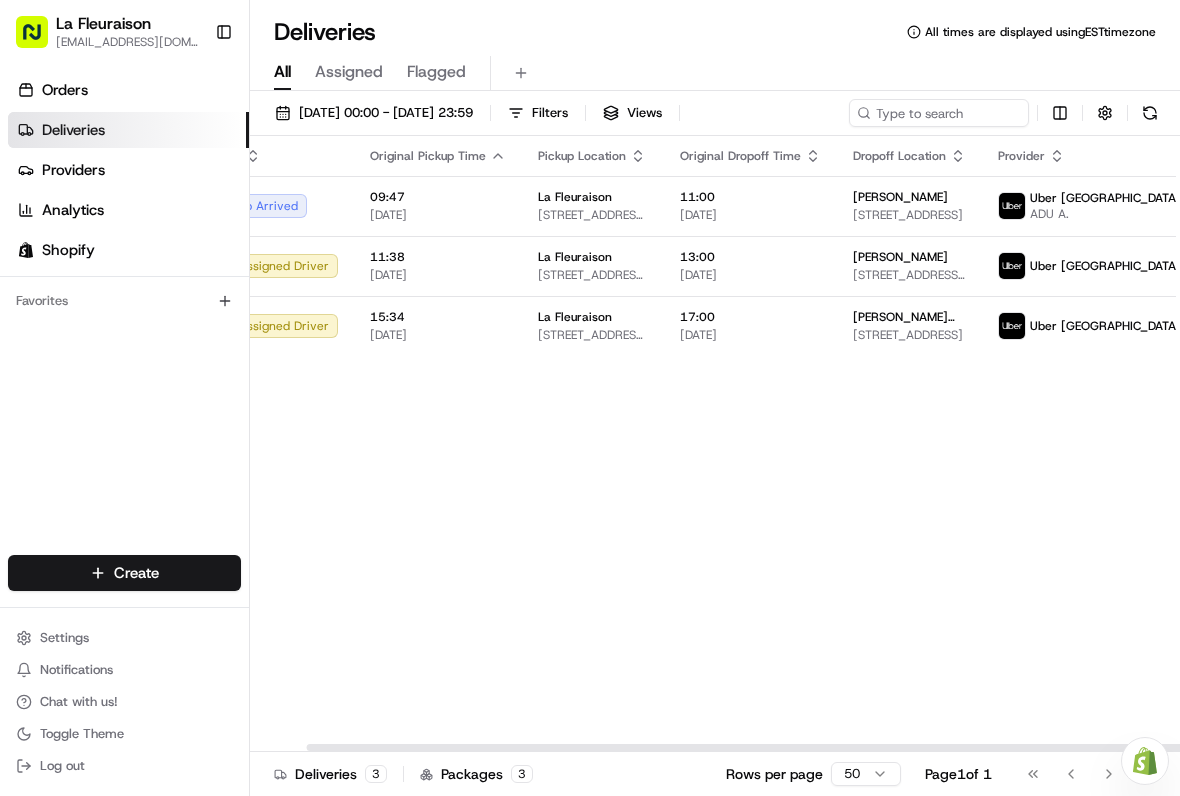 click at bounding box center [1243, 206] 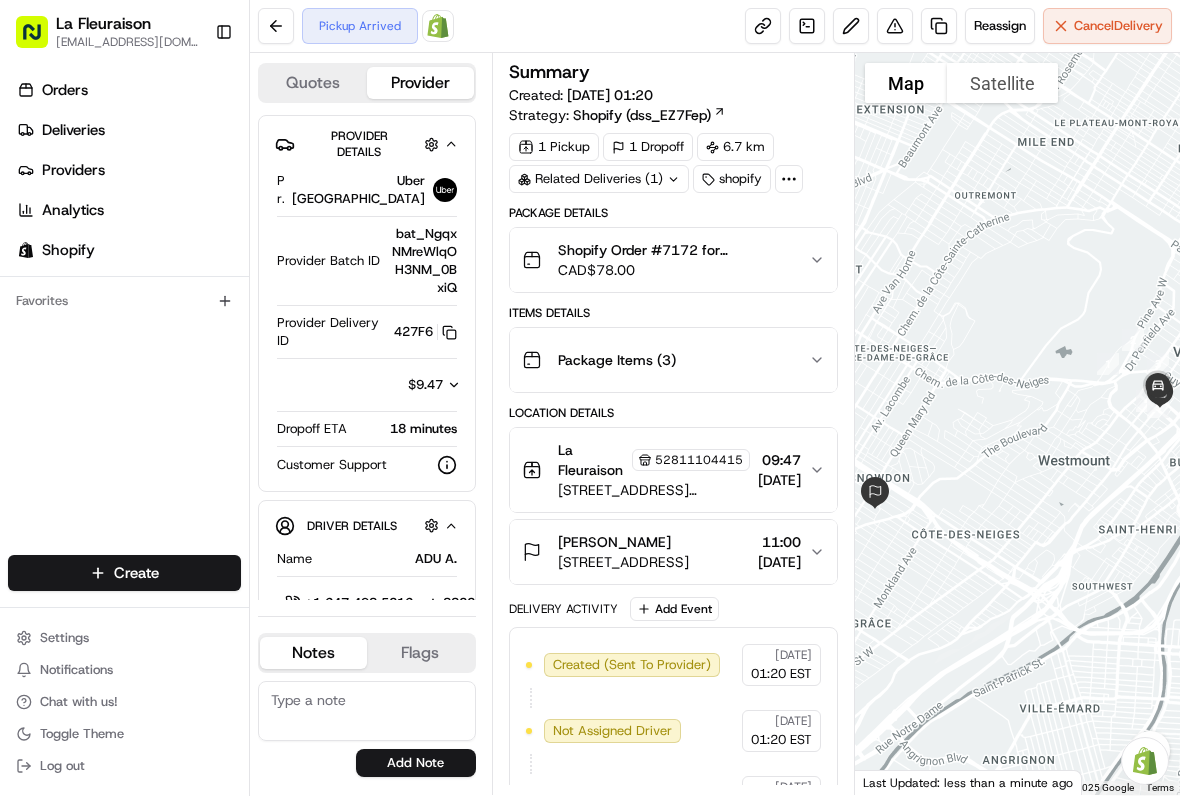 scroll, scrollTop: 0, scrollLeft: 0, axis: both 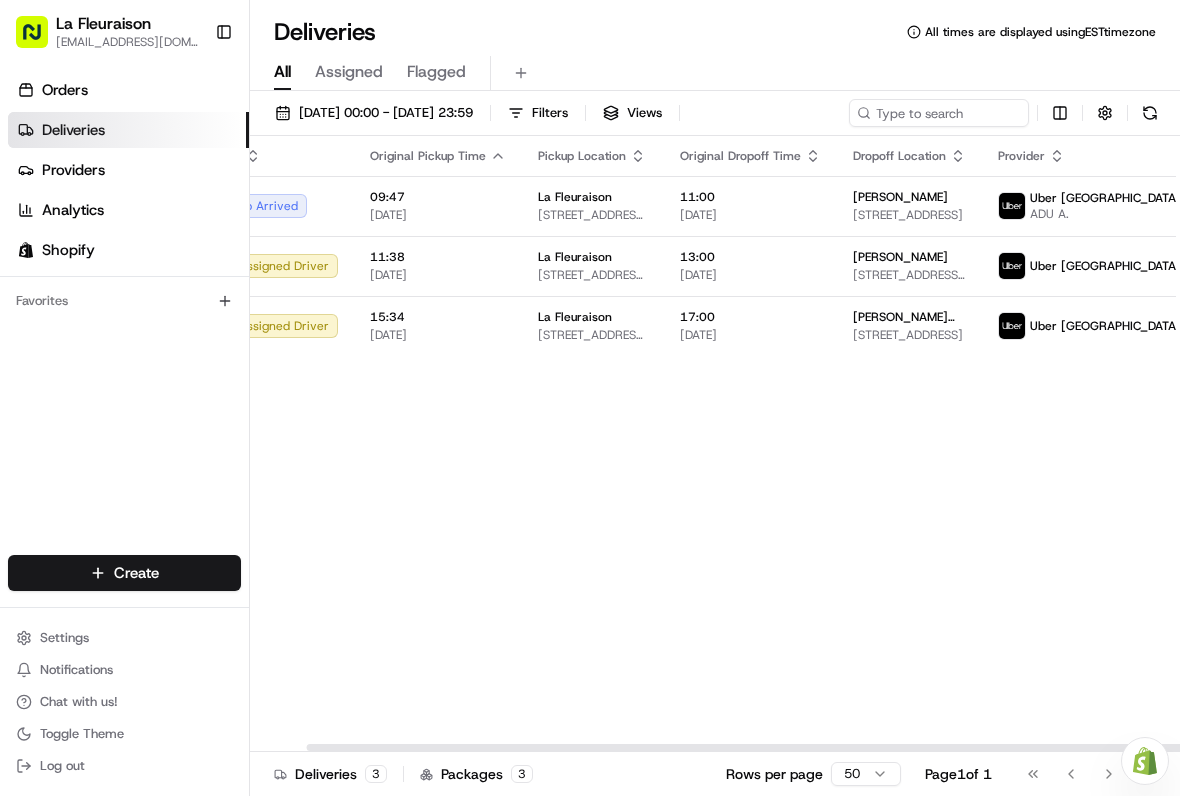 click at bounding box center (1243, 266) 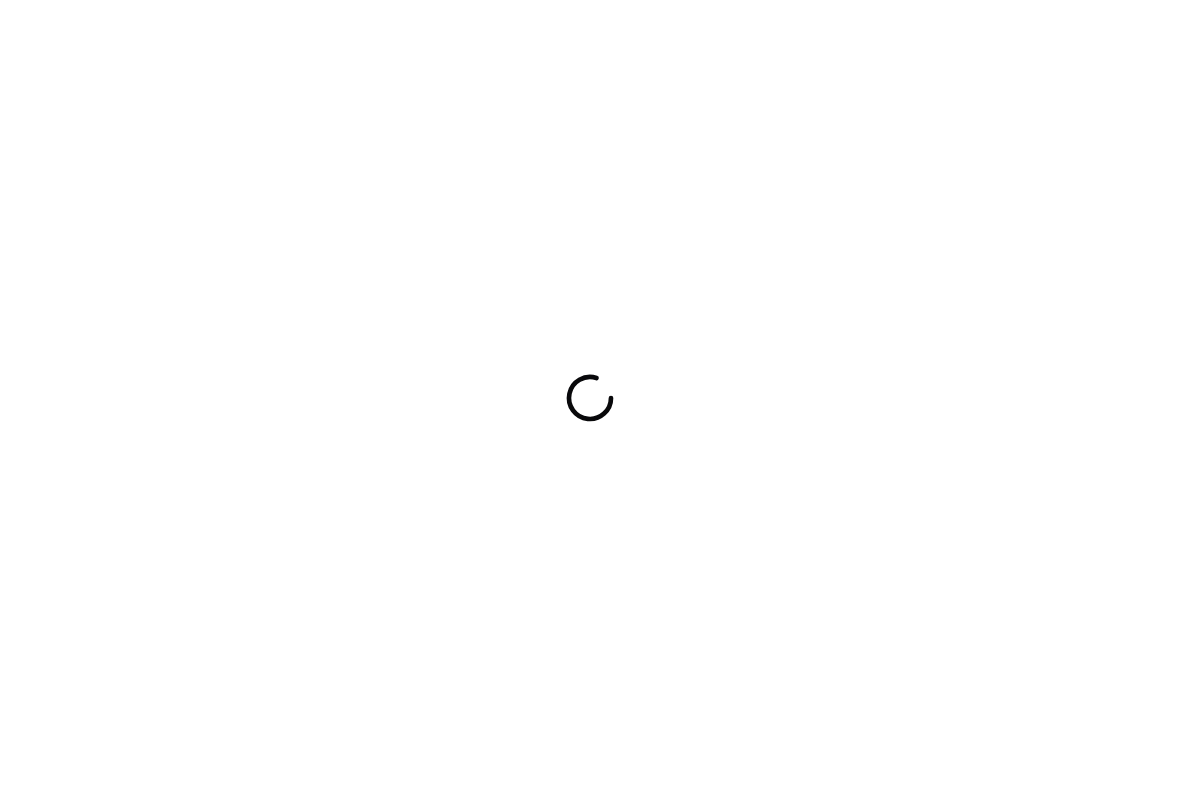 scroll, scrollTop: 0, scrollLeft: 0, axis: both 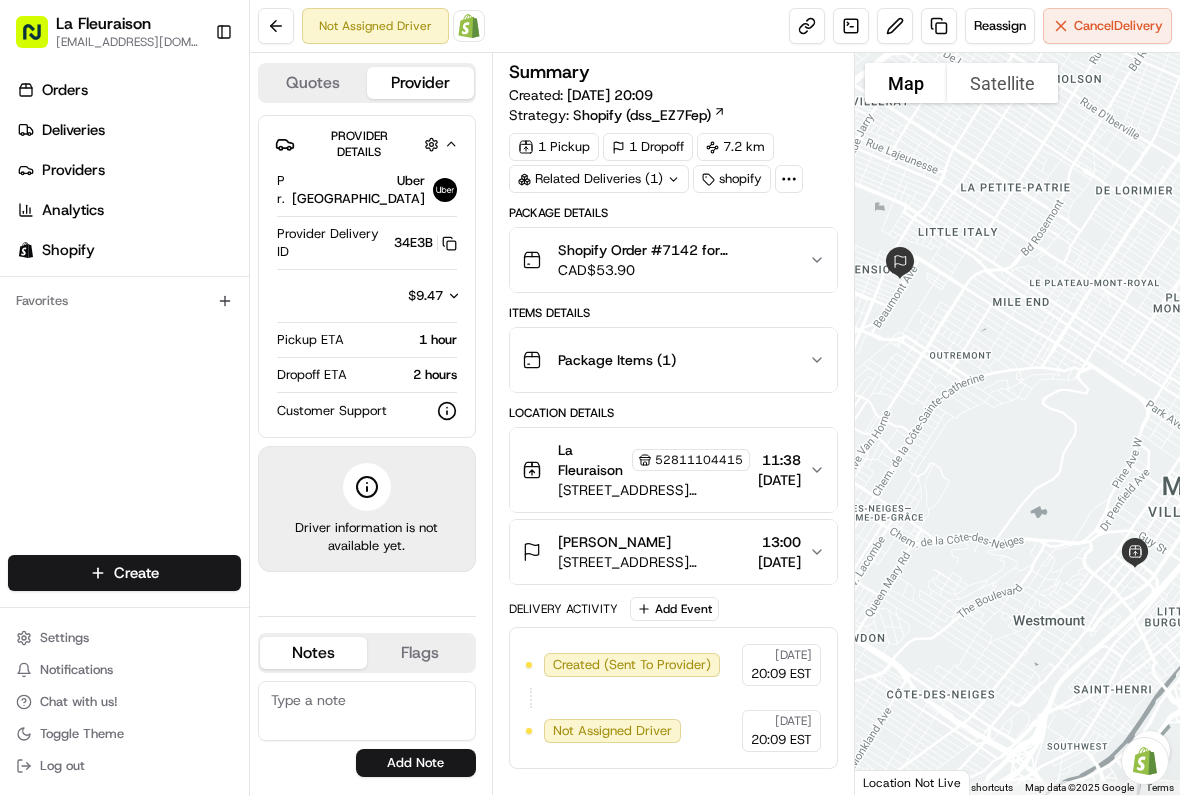 click on "Cancel  Delivery" at bounding box center (1118, 26) 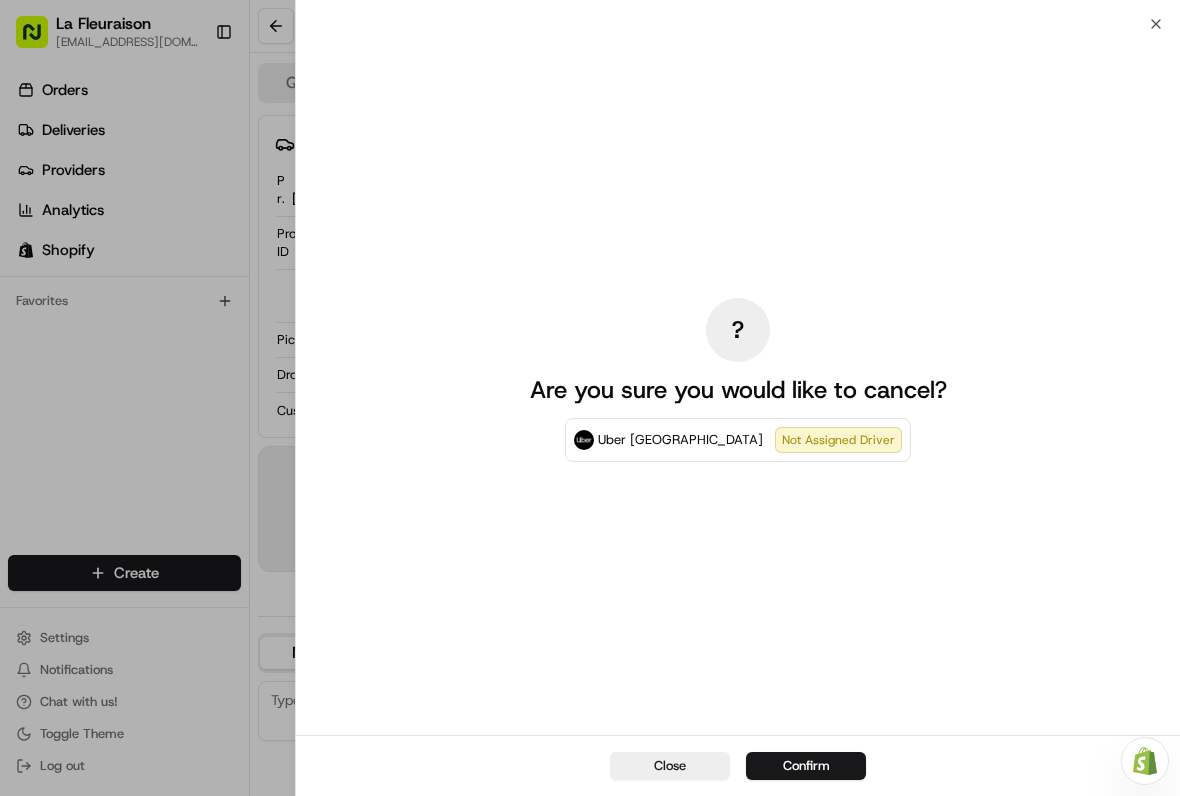 scroll, scrollTop: 0, scrollLeft: 0, axis: both 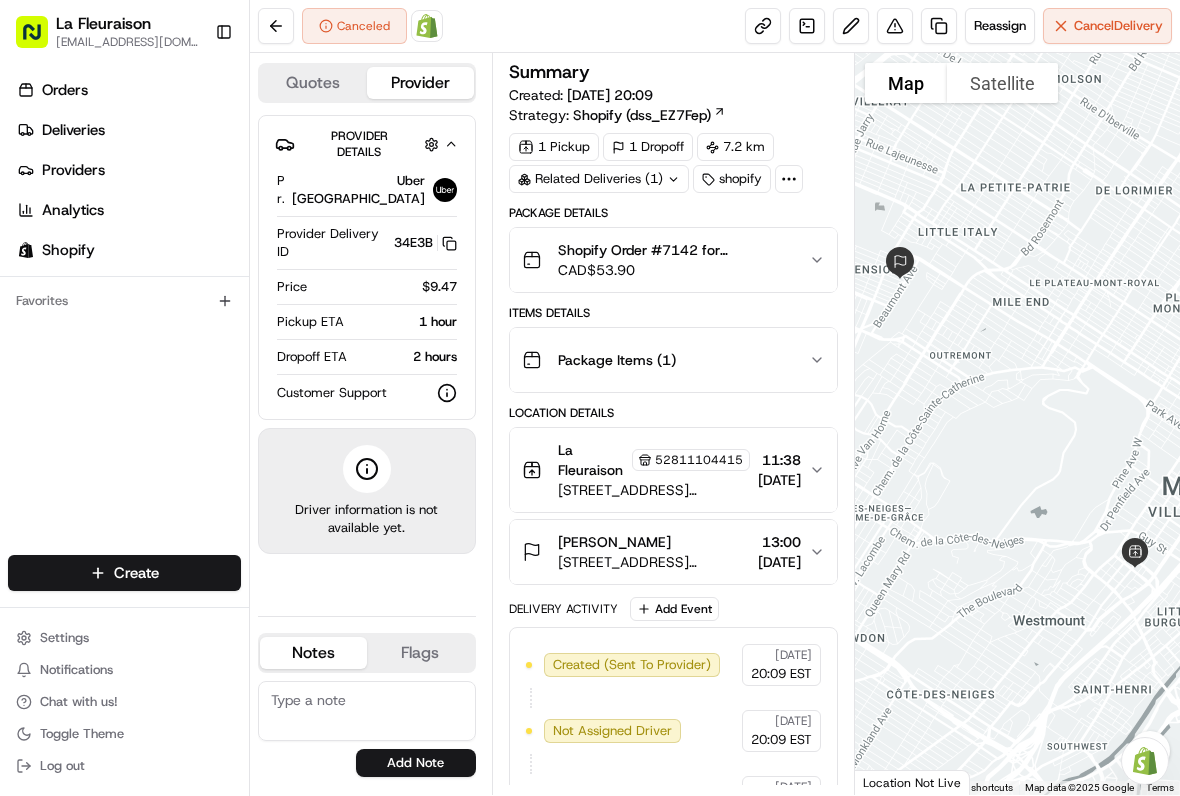 click on "Deliveries" at bounding box center [128, 130] 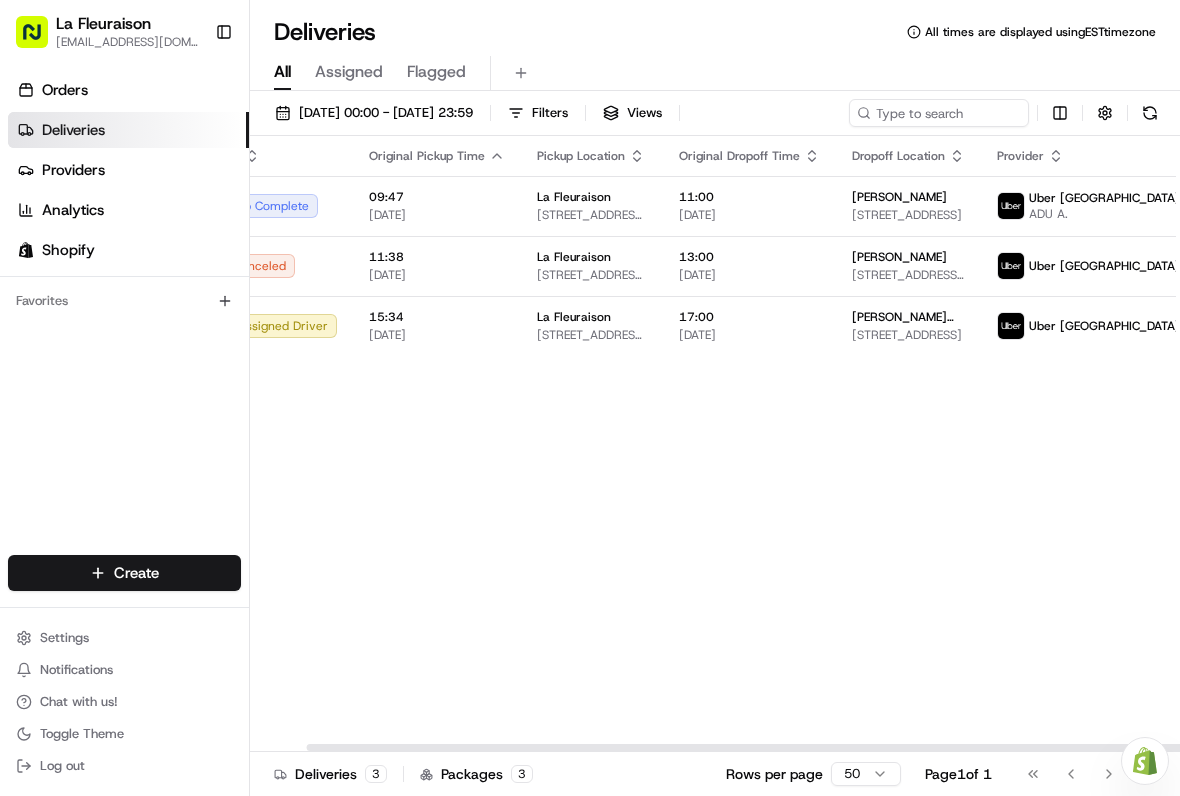scroll, scrollTop: 0, scrollLeft: 59, axis: horizontal 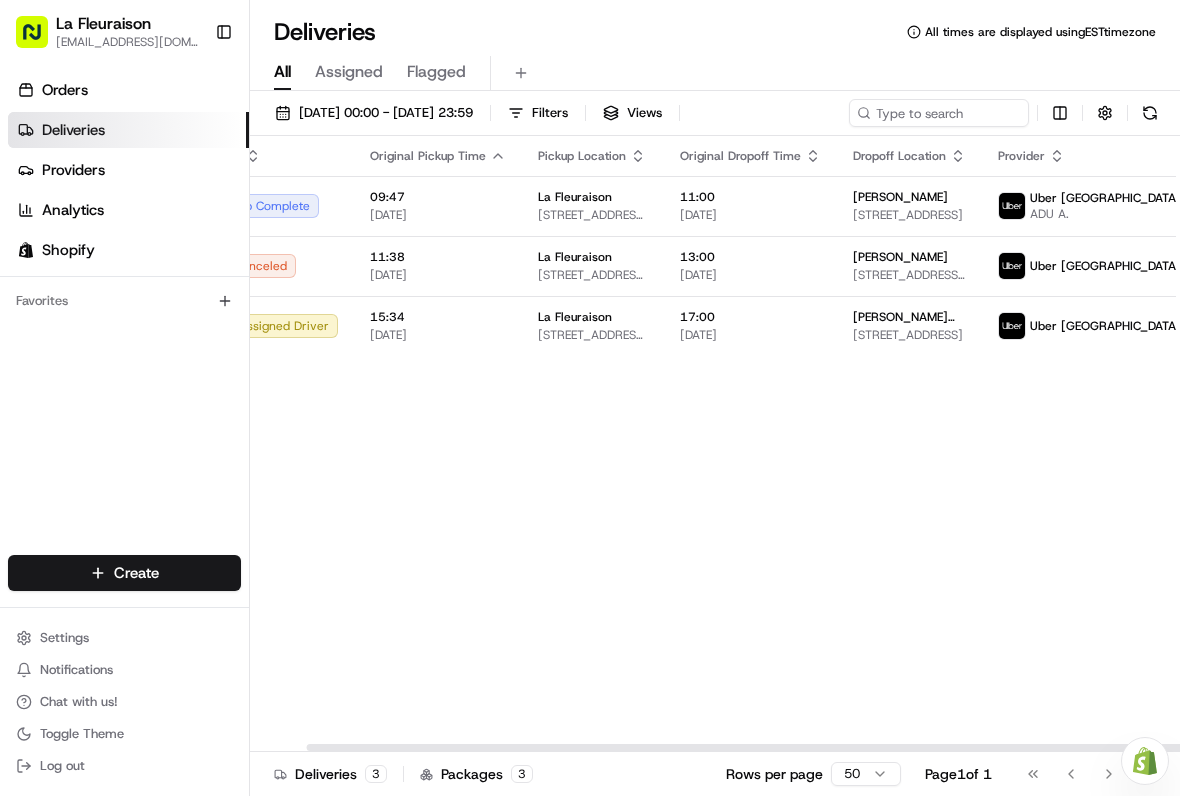 click at bounding box center [1243, 326] 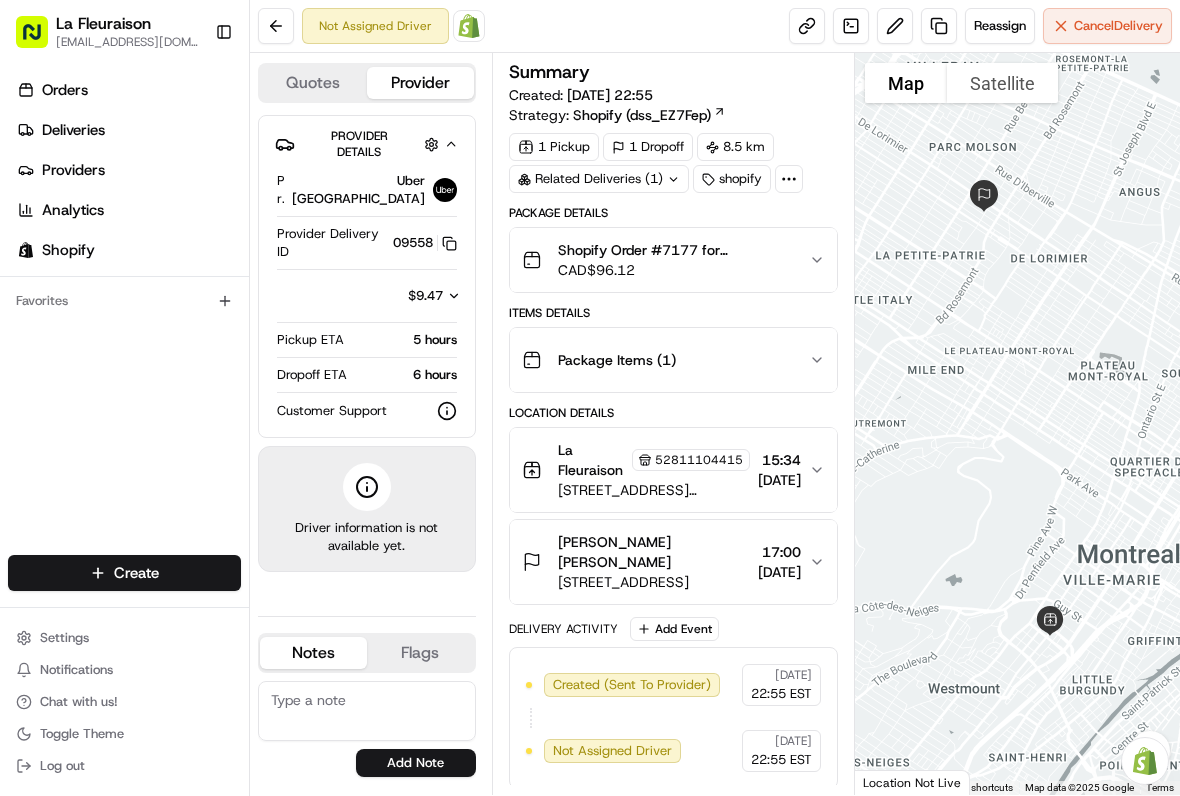 scroll, scrollTop: 0, scrollLeft: 0, axis: both 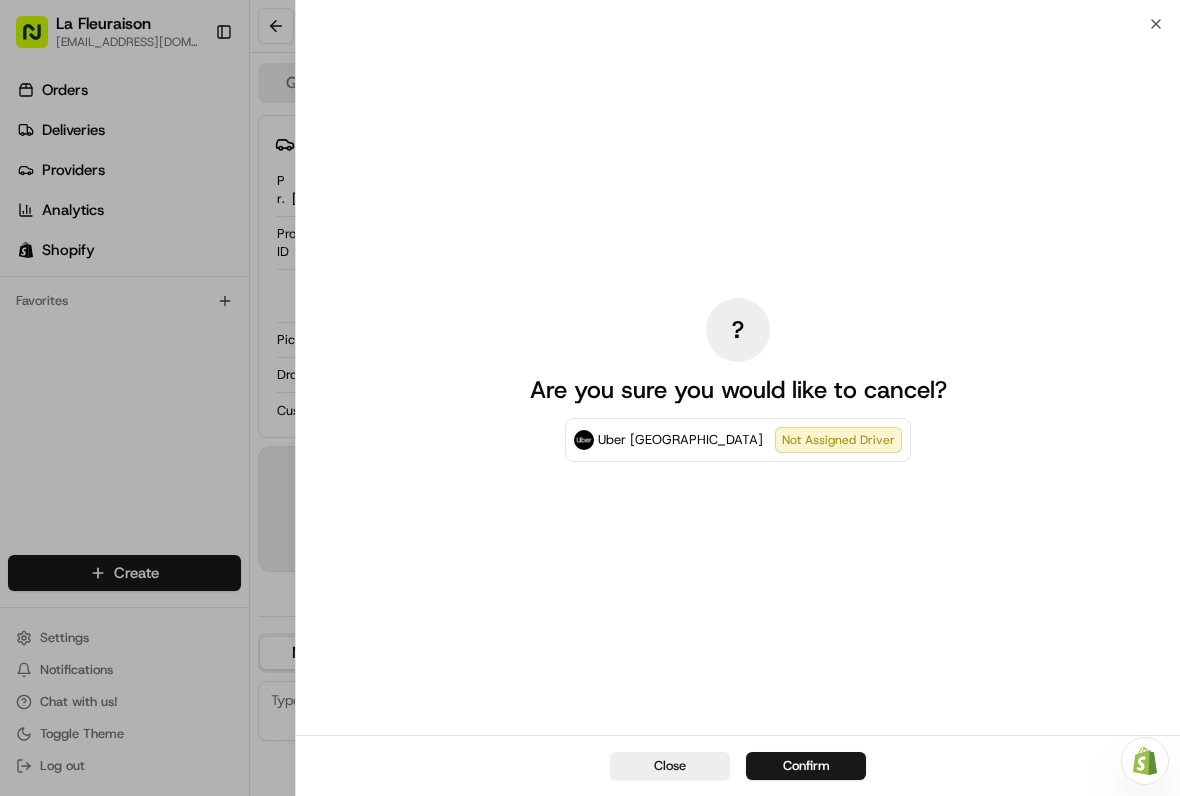 click on "Confirm" at bounding box center [806, 766] 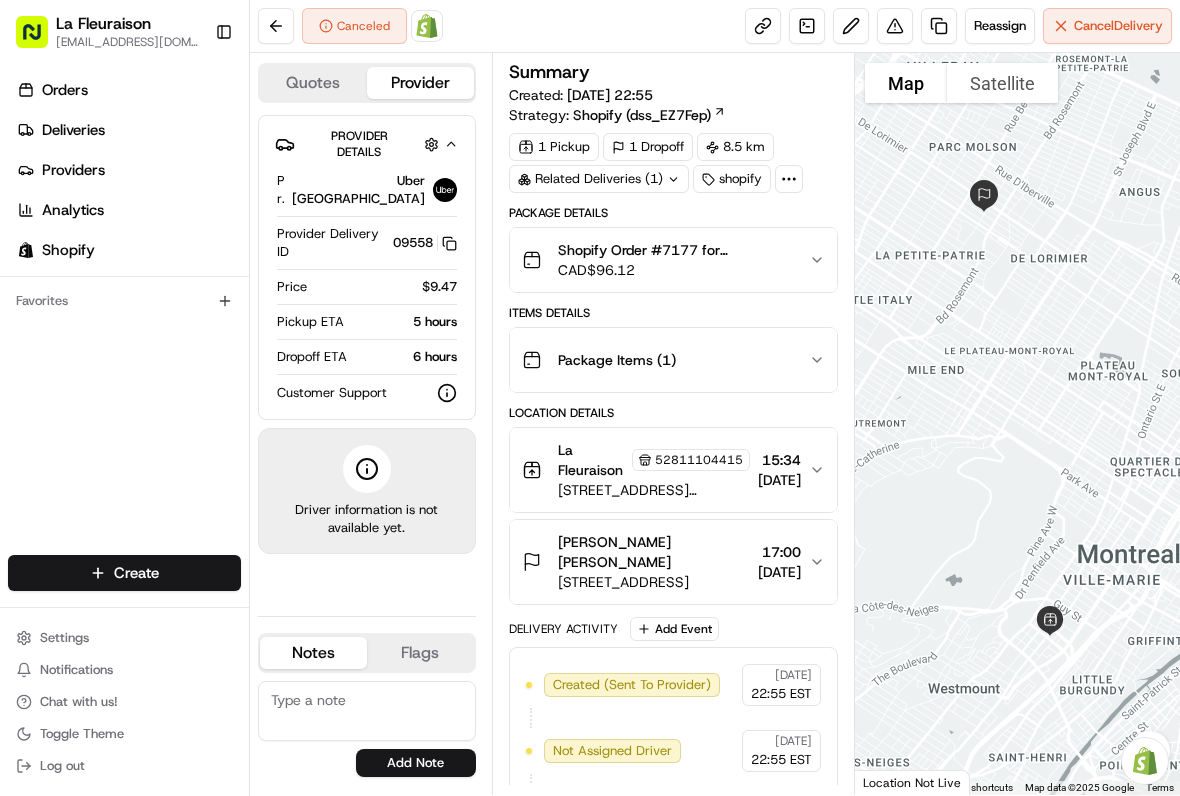 click on "Deliveries" at bounding box center [128, 130] 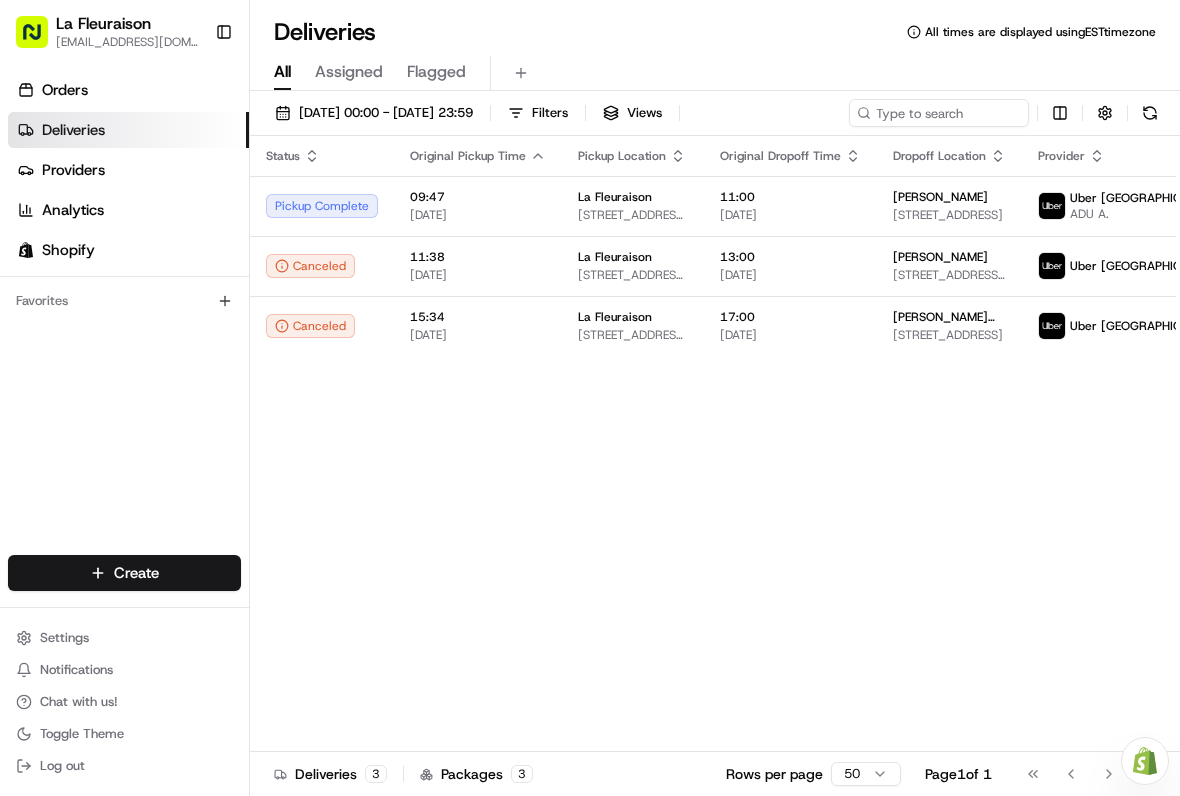 scroll, scrollTop: 0, scrollLeft: 0, axis: both 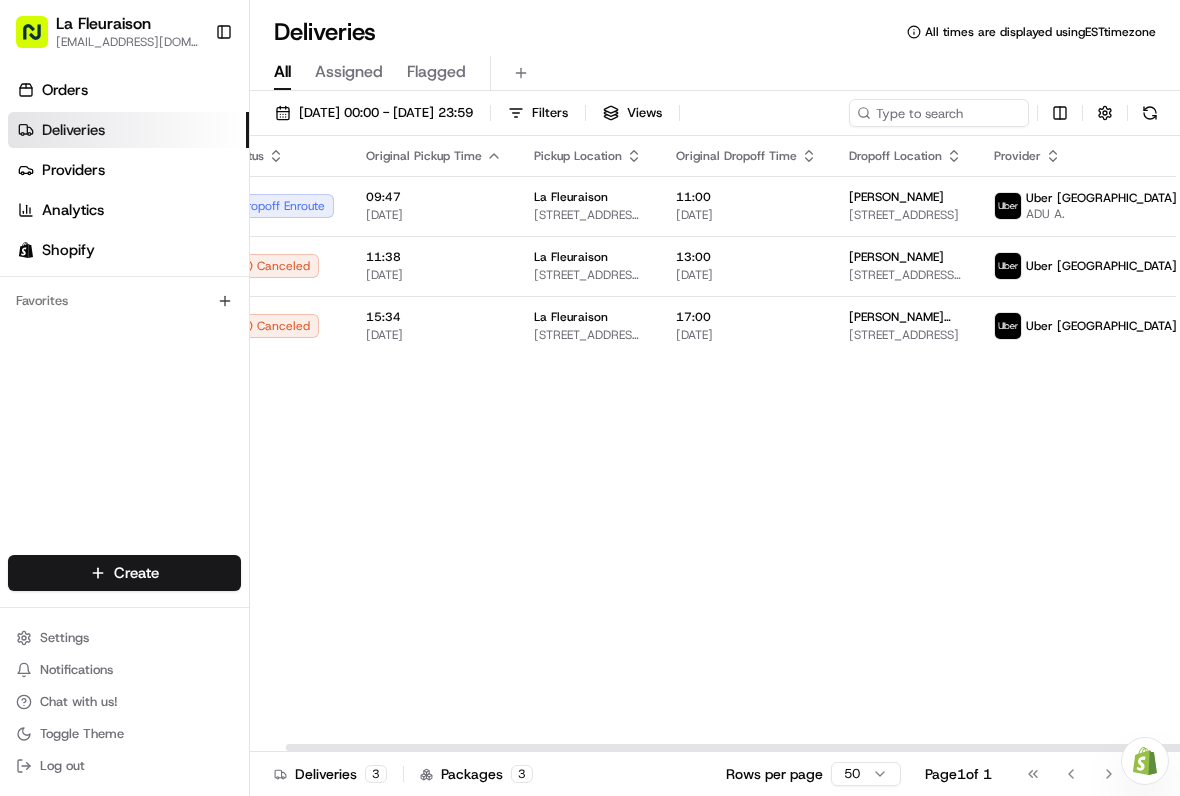 click at bounding box center [1239, 206] 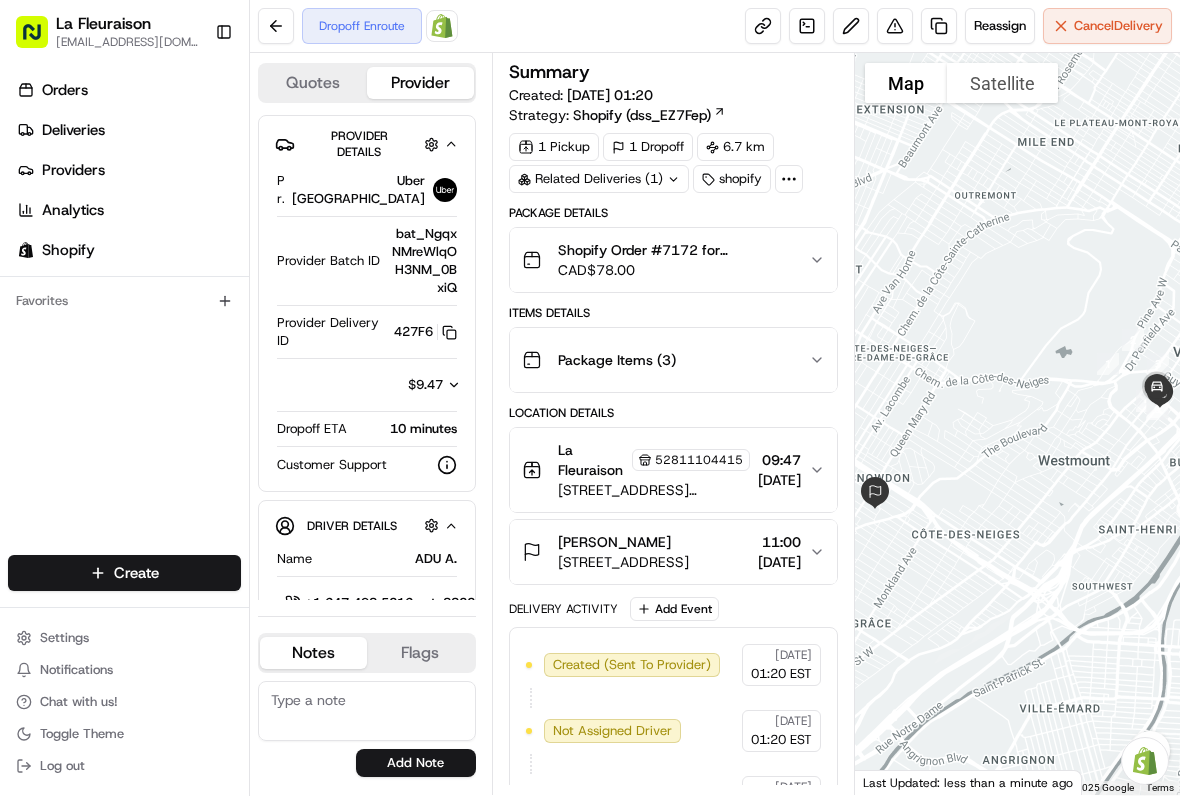 scroll, scrollTop: 0, scrollLeft: 0, axis: both 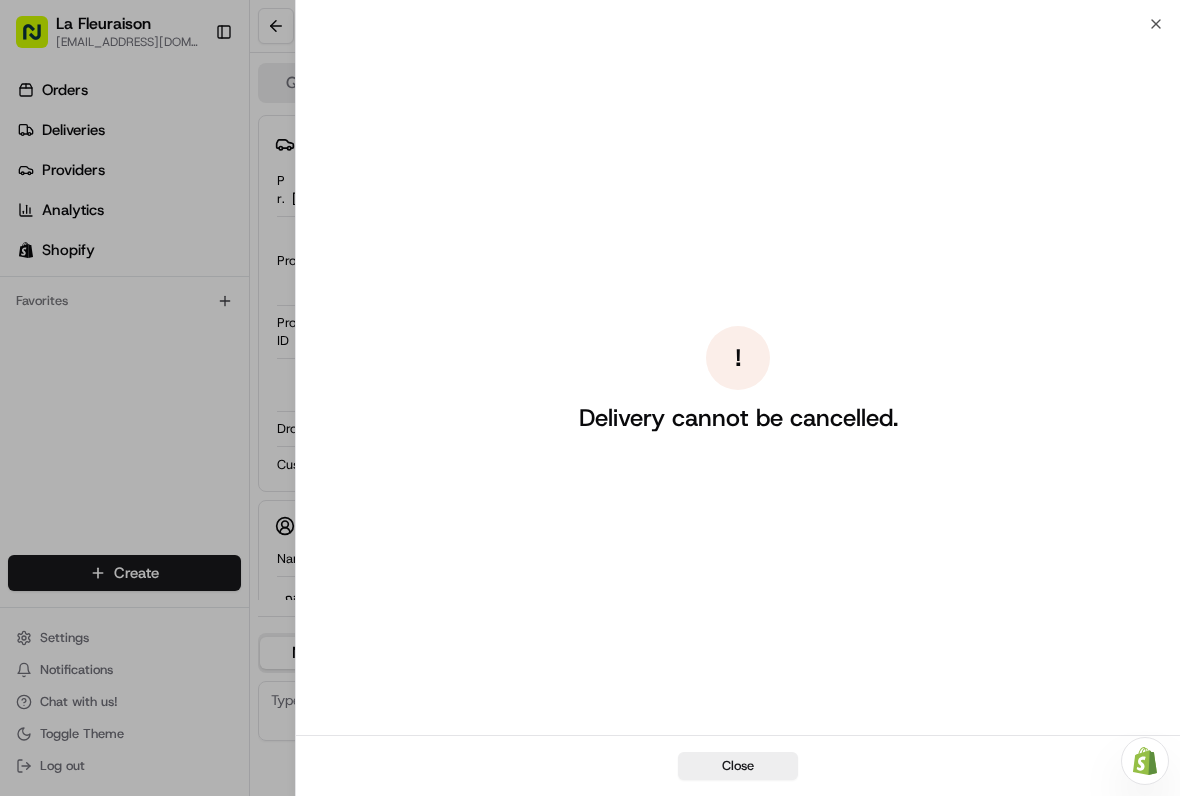 click 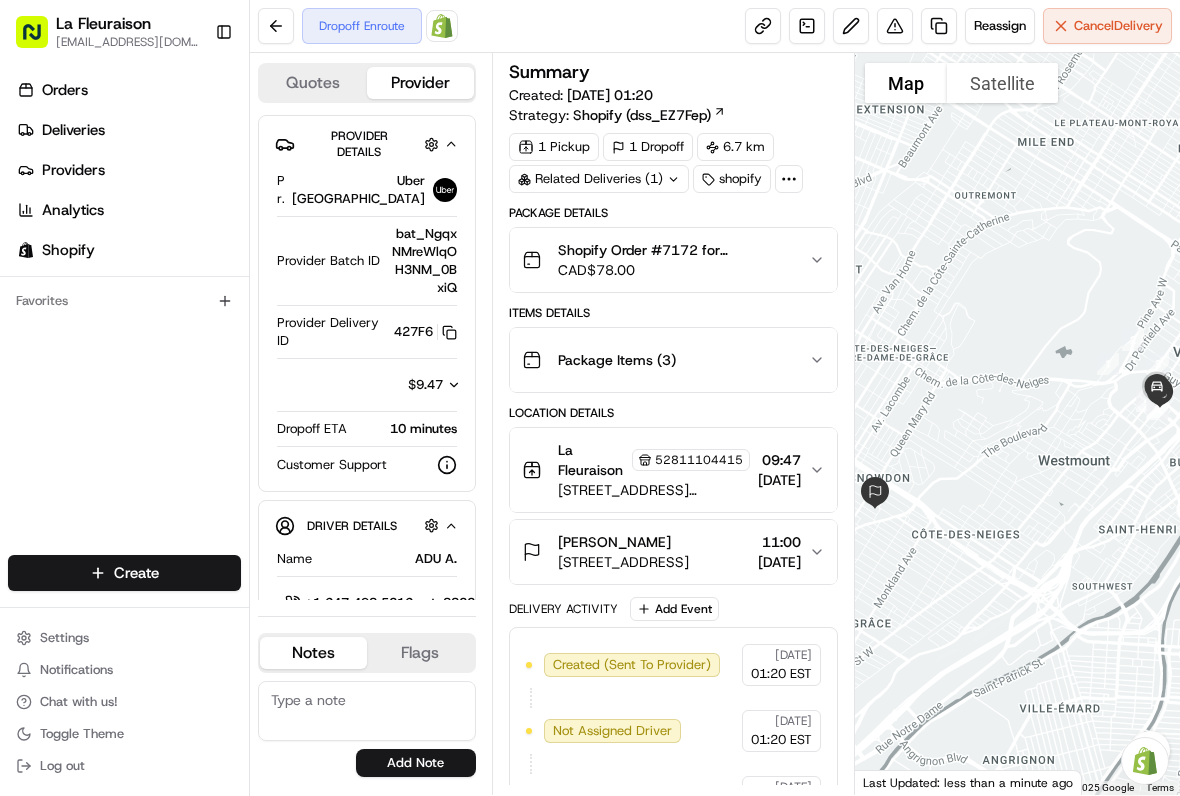 click on "Deliveries" at bounding box center (128, 130) 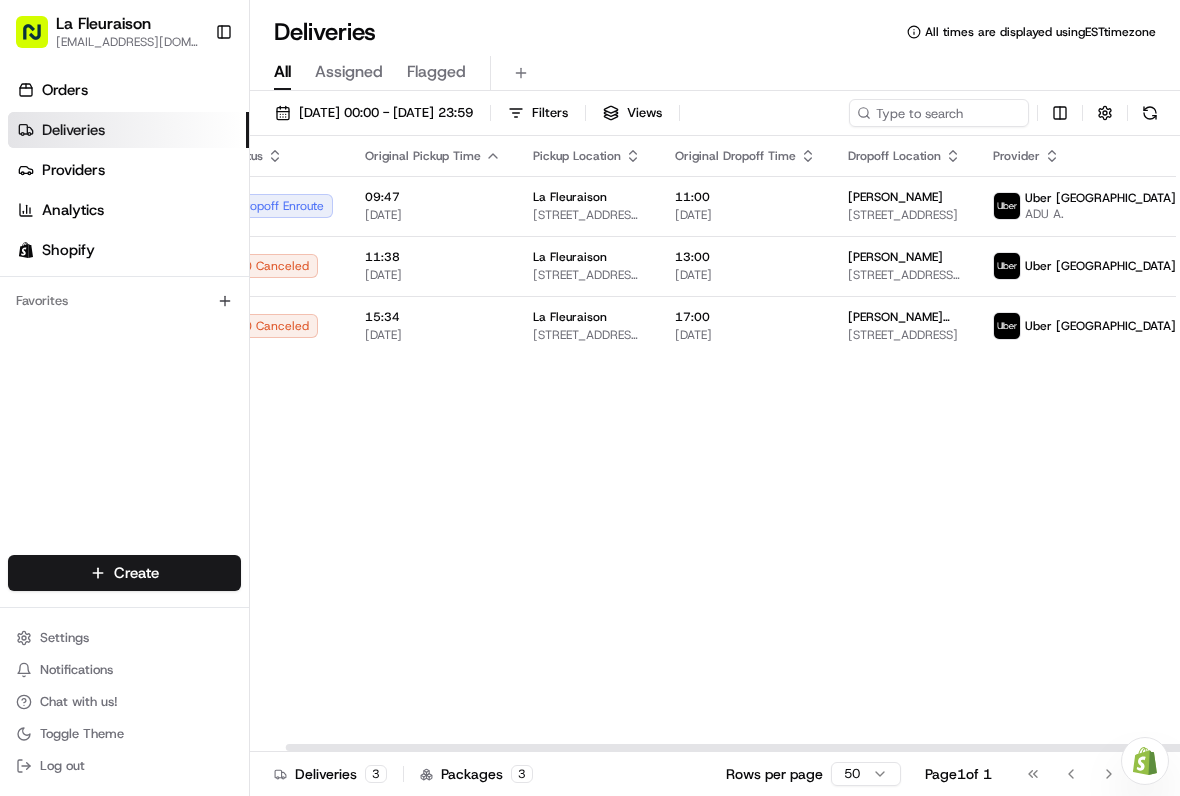 scroll, scrollTop: 0, scrollLeft: 36, axis: horizontal 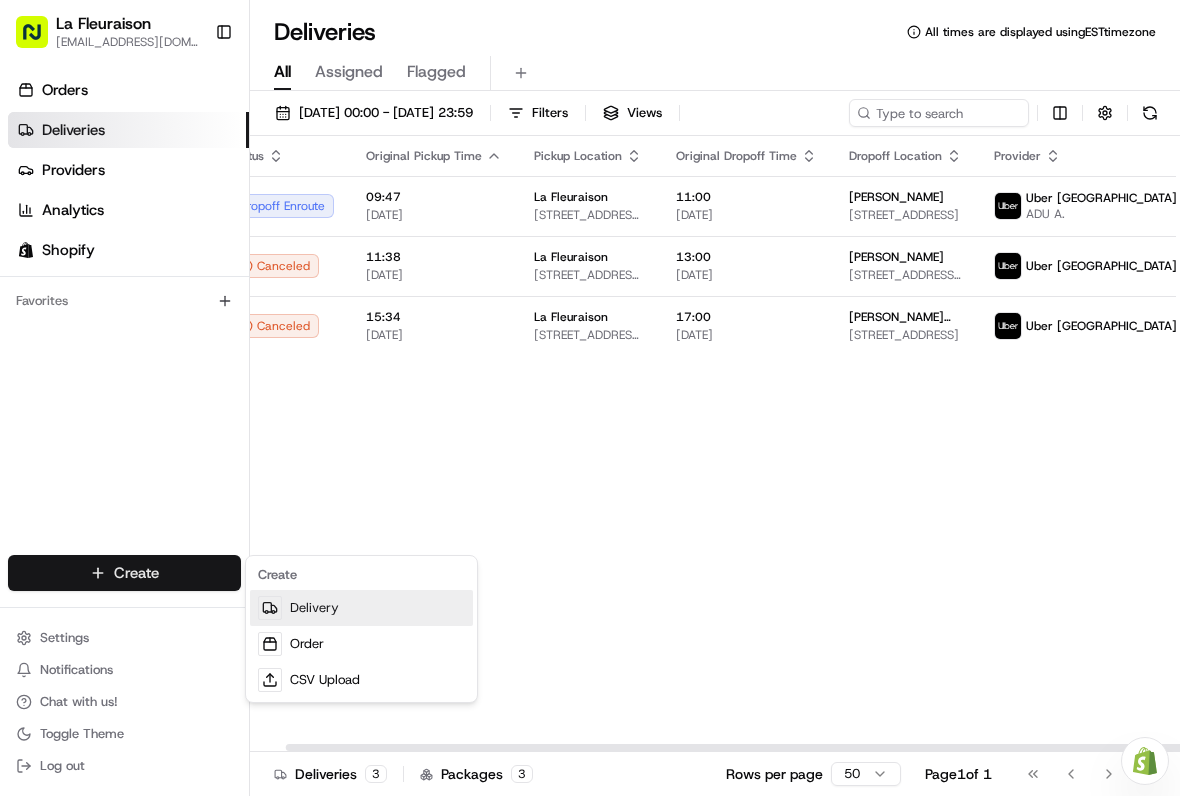 click on "Delivery" at bounding box center (361, 608) 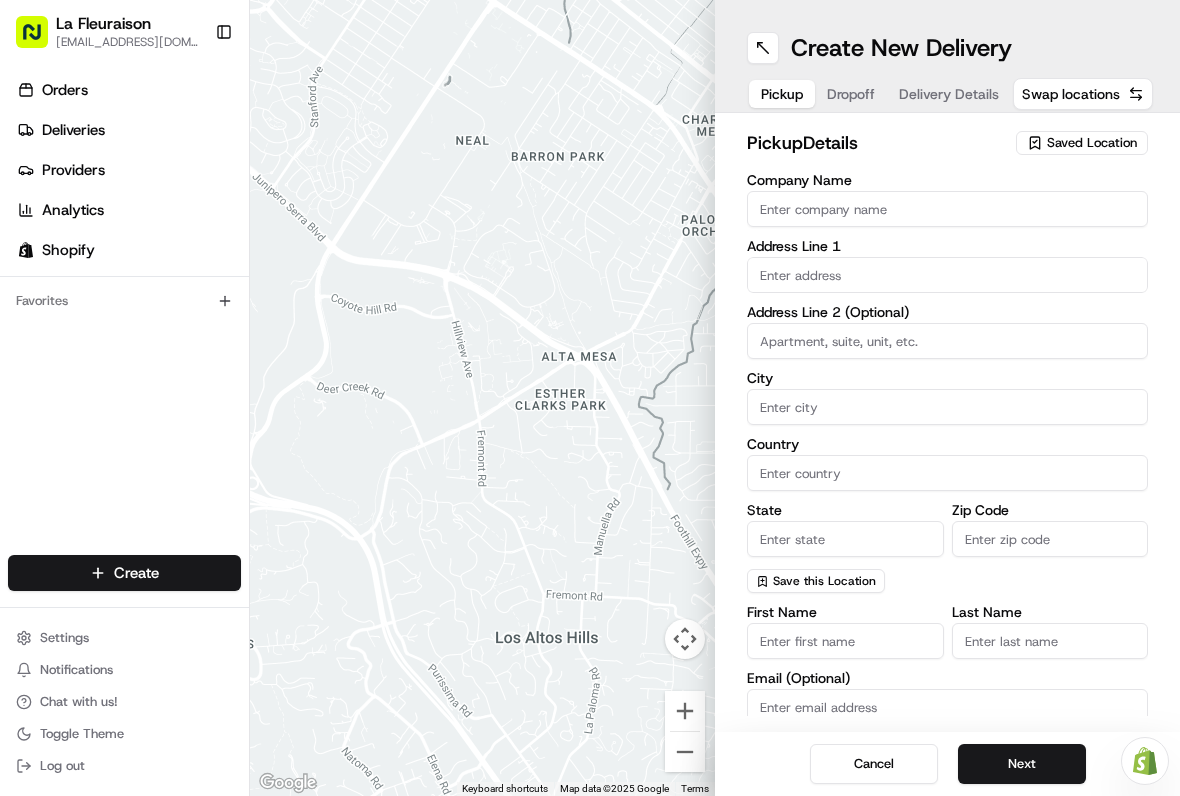 click on "Saved Location" at bounding box center [1092, 143] 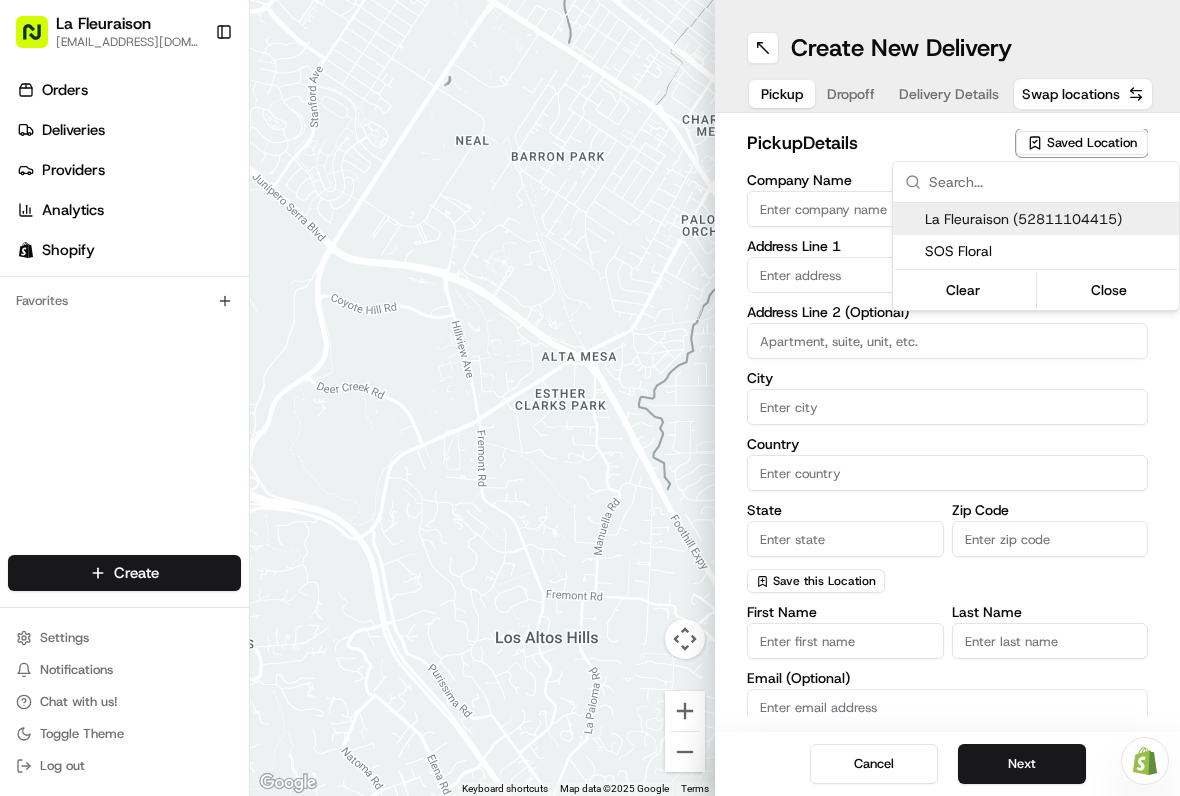 click on "La Fleuraison lafleuraison@gmail.com Toggle Sidebar Orders Deliveries Providers Analytics Shopify Favorites Main Menu Members & Organization Organization Users Roles Preferences Customization Tracking Orchestration Automations Locations Pickup Locations Dropoff Locations Billing Billing Refund Requests Integrations Notification Triggers Webhooks API Keys Request Logs Create Settings Notifications Chat with us! Toggle Theme Log out Need help with your Shopify Onboarding? Reach out to Support by clicking this button! To navigate the map with touch gestures double-tap and hold your finger on the map, then drag the map. ← Move left → Move right ↑ Move up ↓ Move down + Zoom in - Zoom out Home Jump left by 75% End Jump right by 75% Page Up Jump up by 75% Page Down Jump down by 75% Keyboard shortcuts Map Data Map data ©2025 Google Map data ©2025 Google 500 m  Click to toggle between metric and imperial units Terms Report a map error Create New Delivery Pickup Dropoff Delivery Details City" at bounding box center (590, 398) 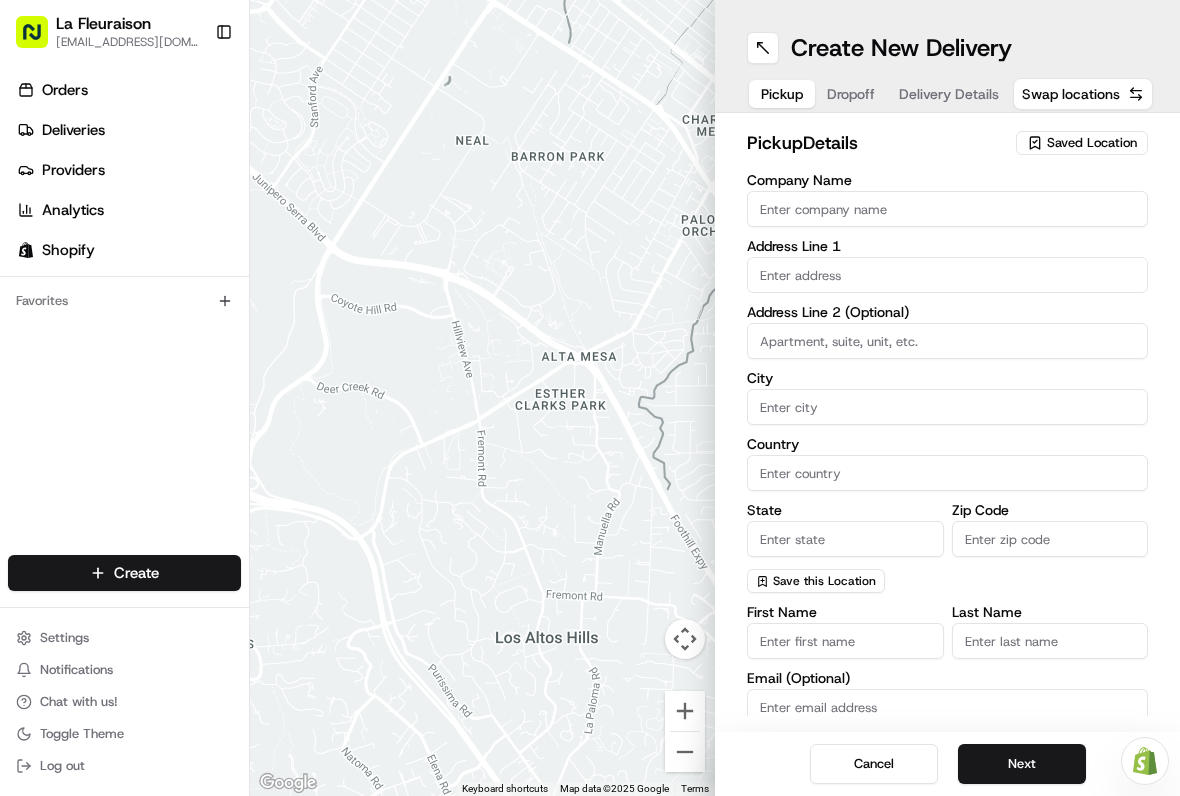 click on "Saved Location" at bounding box center (1092, 143) 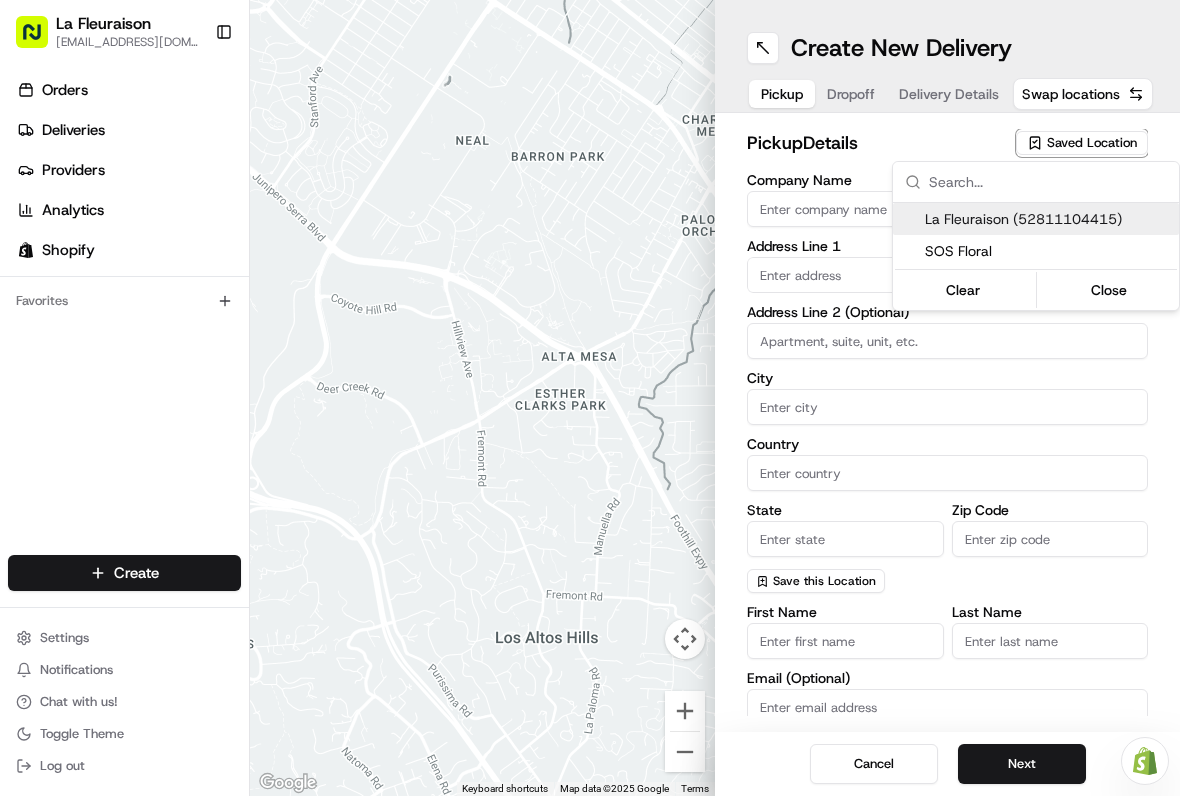 click on "La Fleuraison (52811104415)" at bounding box center [1048, 219] 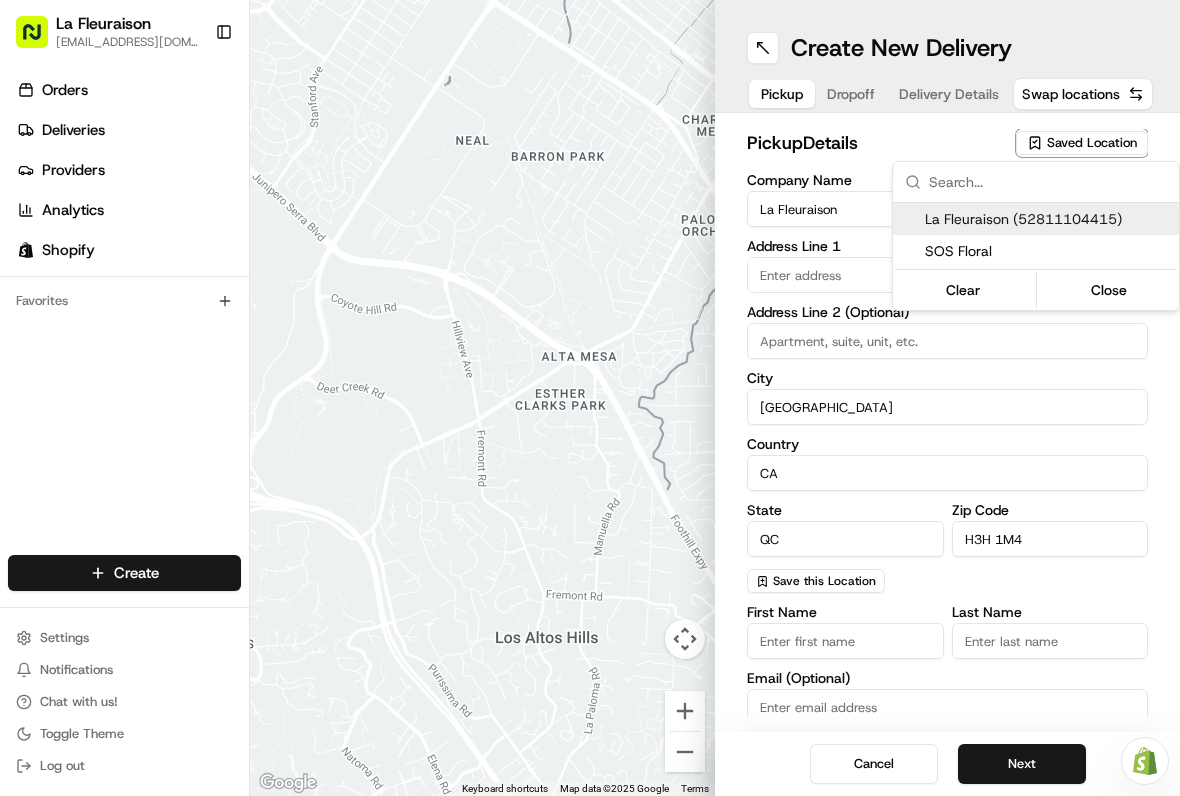type on "1970 Rue Sainte-Catherine" 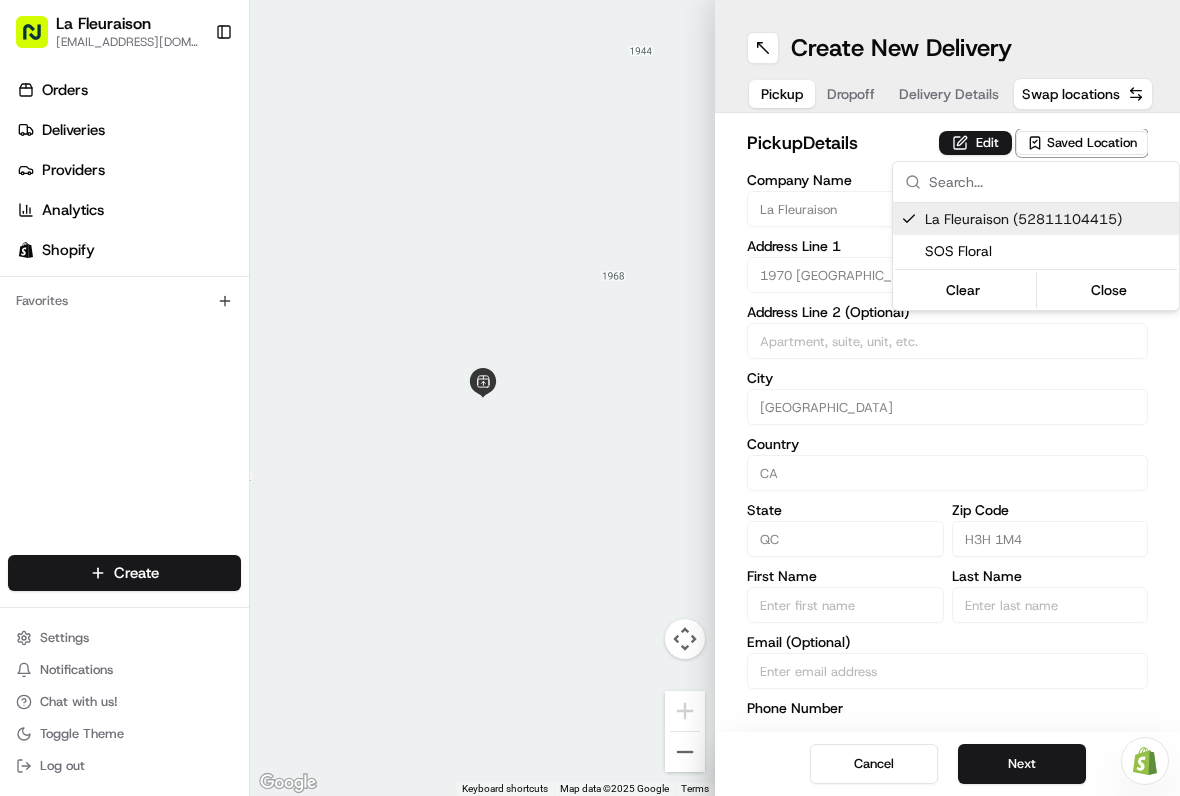 click on "Close" at bounding box center [1109, 290] 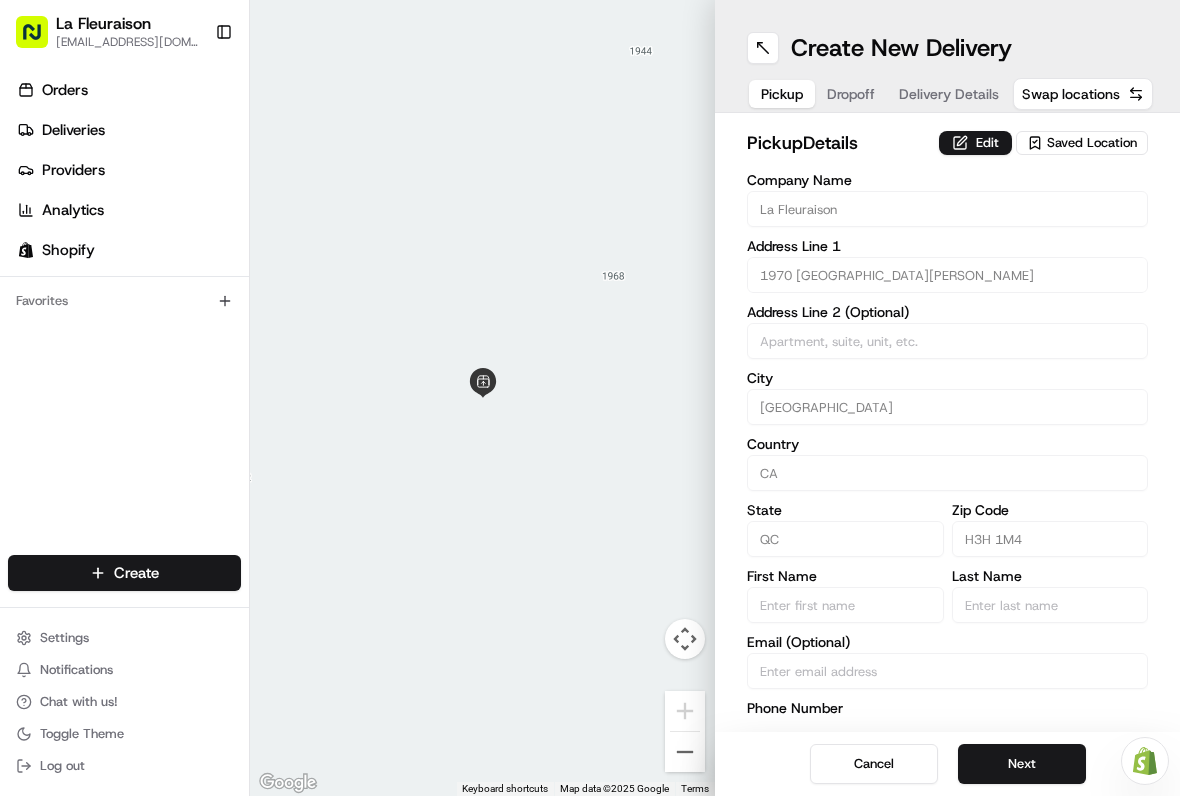 click on "Next" at bounding box center (1022, 764) 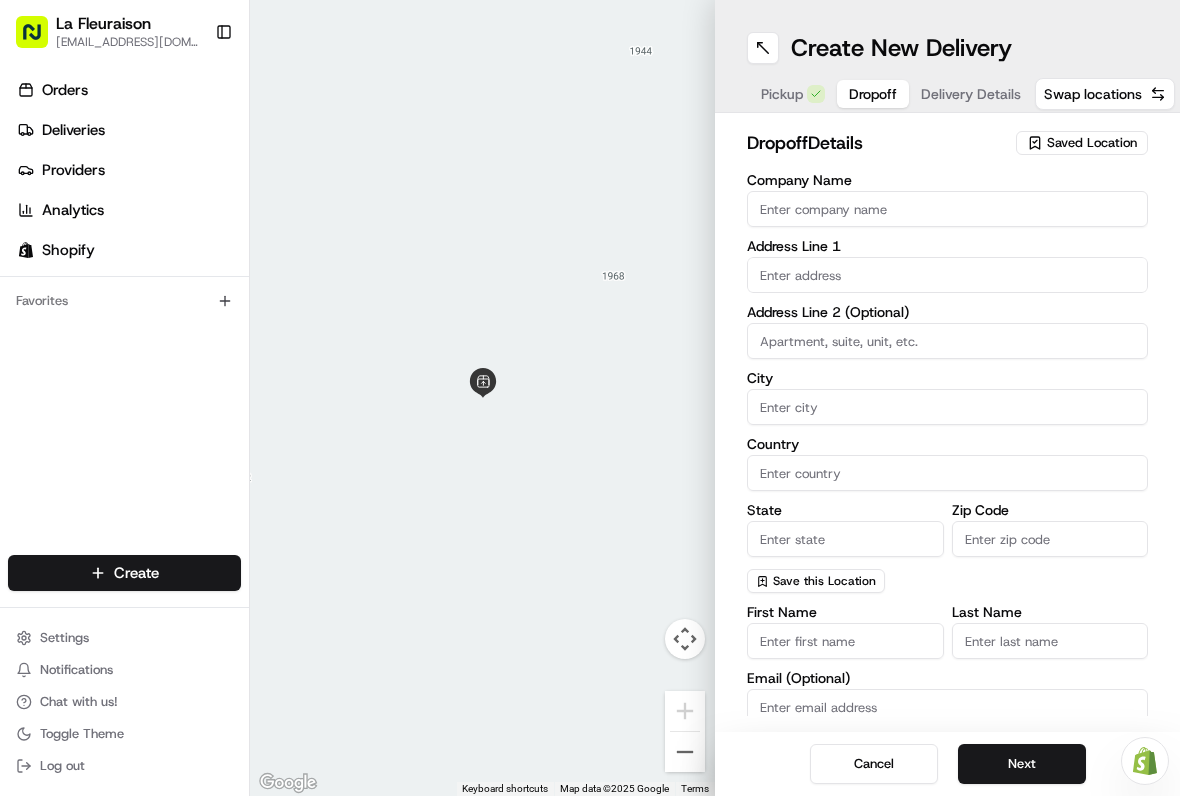 click at bounding box center [947, 275] 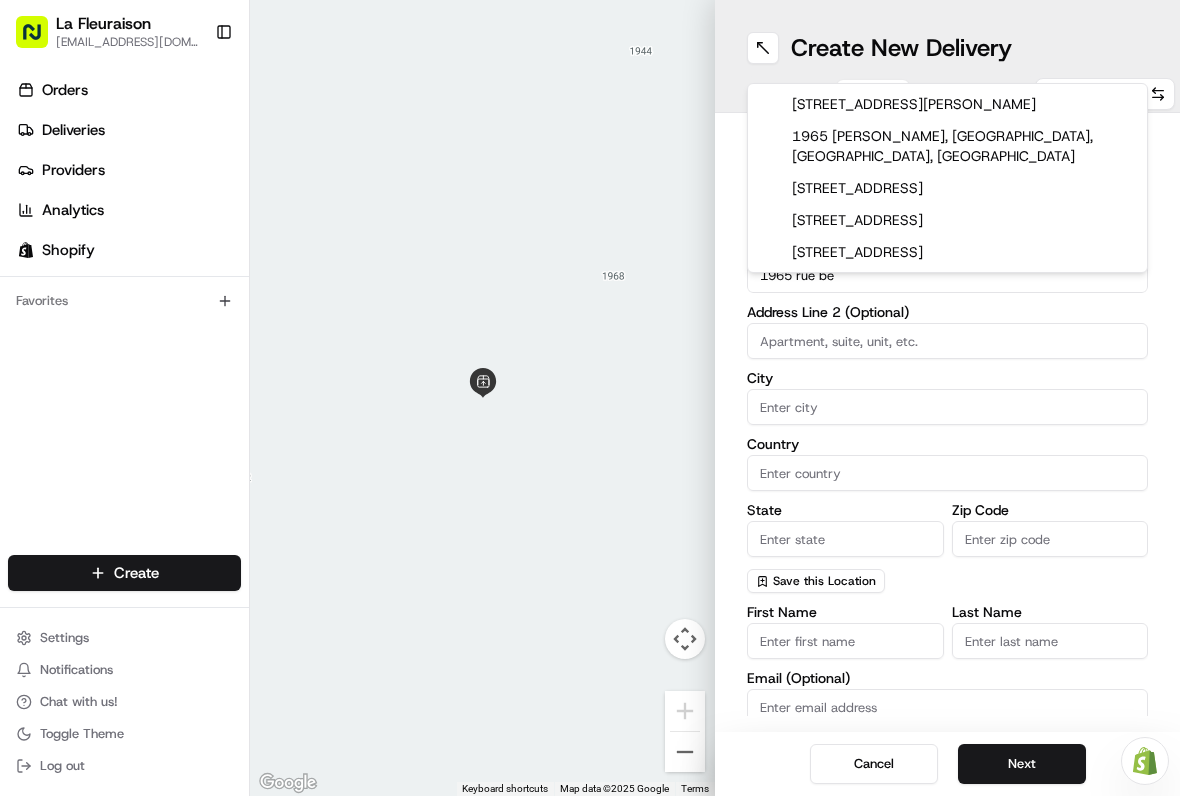 click on "1965 Rue de Bellechasse, Montreal, QC, Canada" at bounding box center (947, 188) 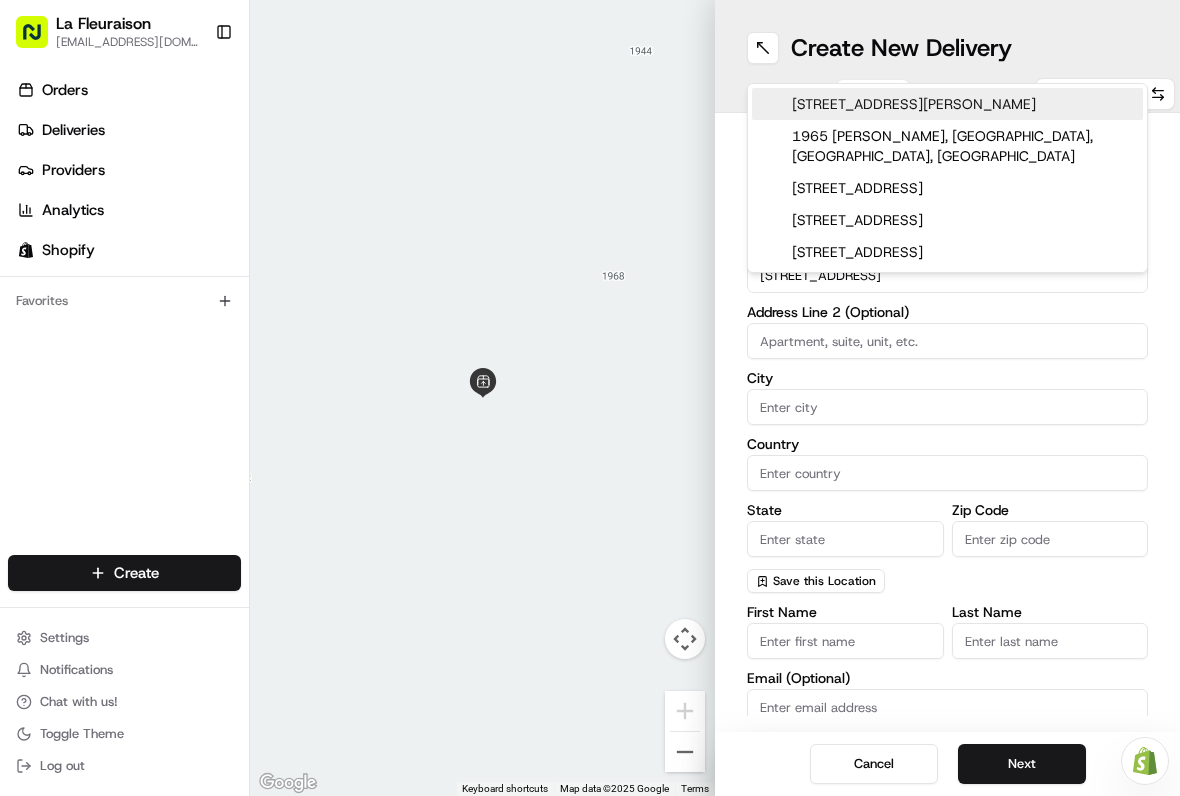 type on "[STREET_ADDRESS]" 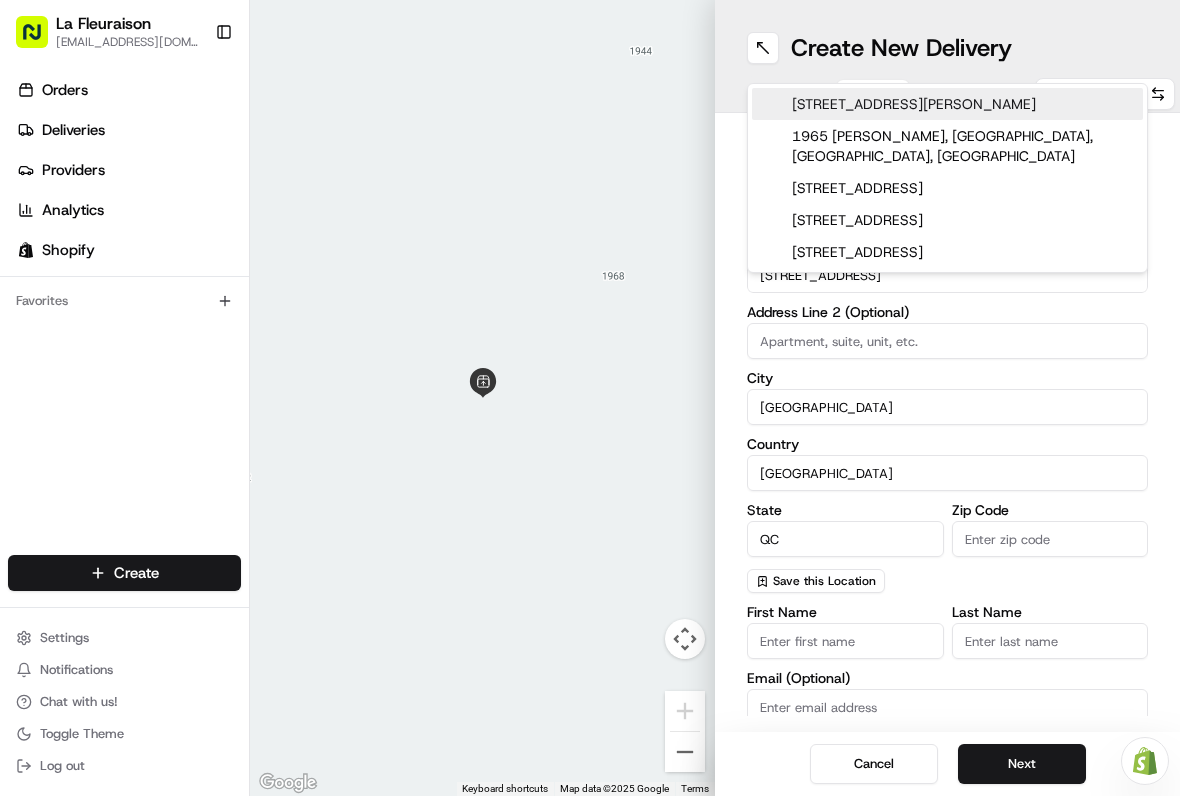 type on "H2G 1P5" 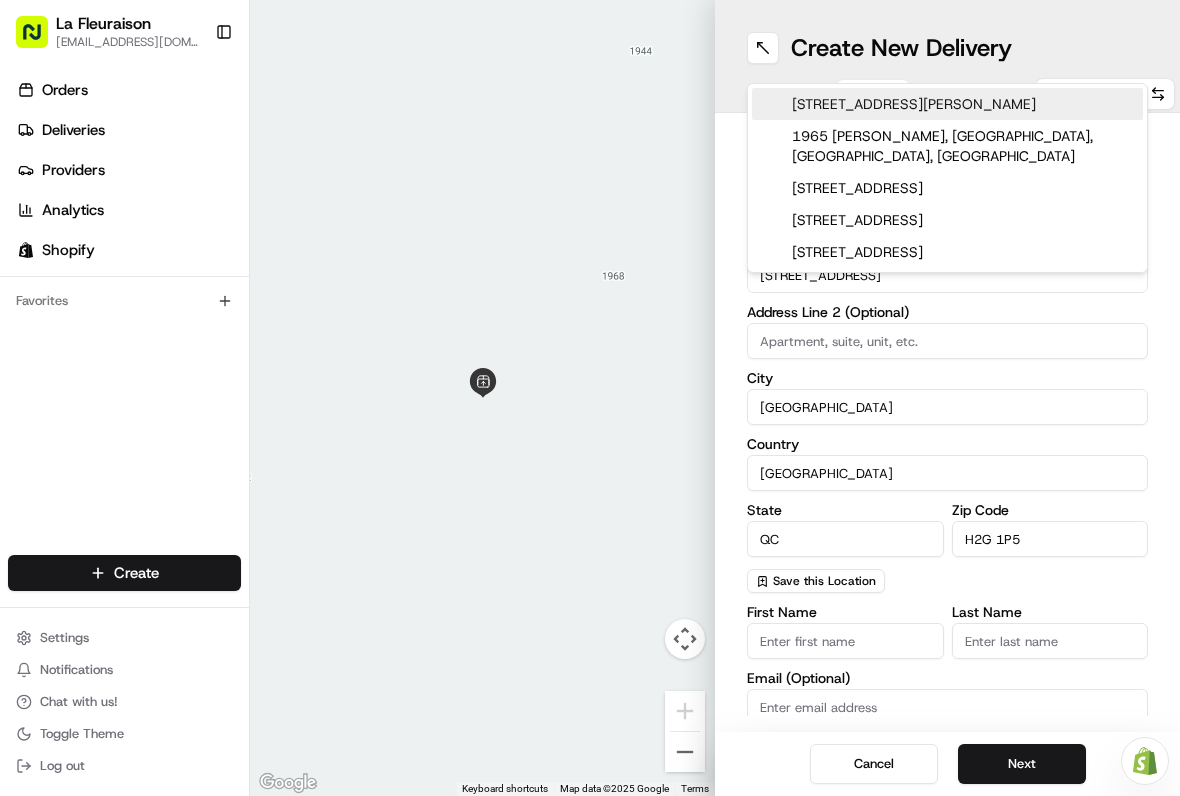 type on "1965 Rue de Bellechasse" 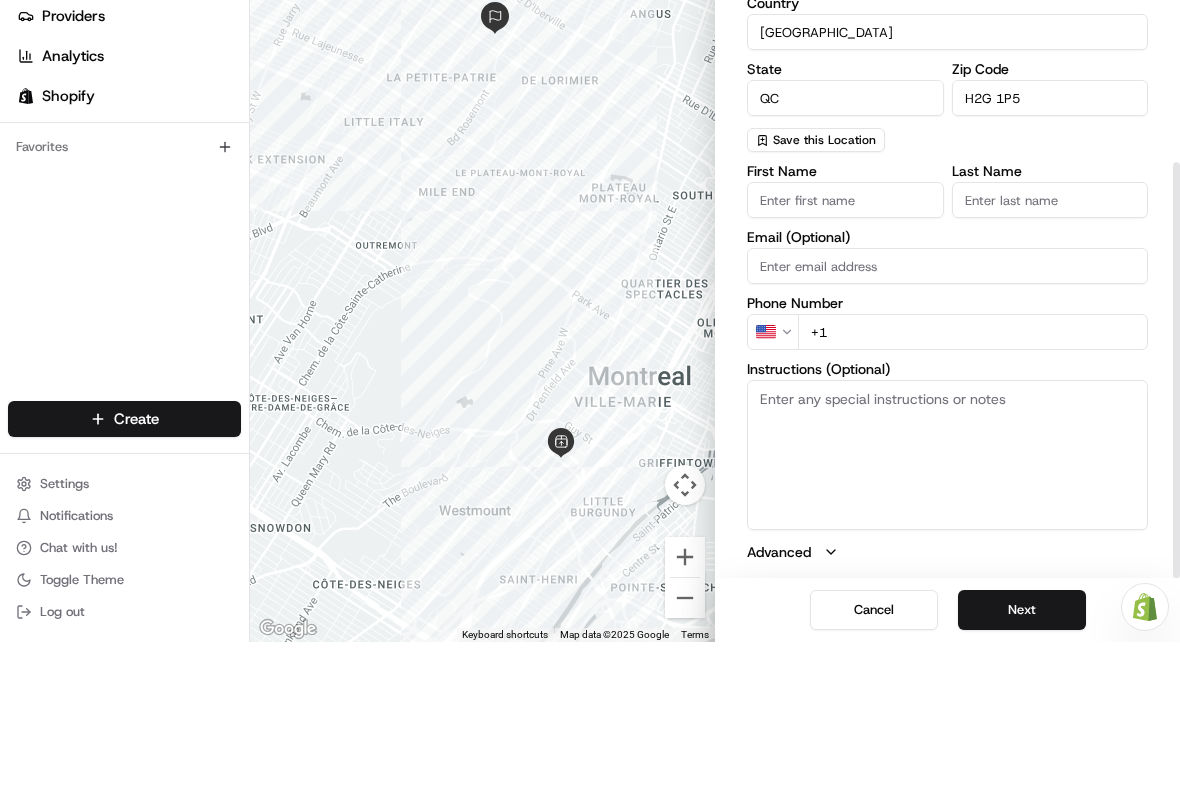 scroll, scrollTop: 287, scrollLeft: 0, axis: vertical 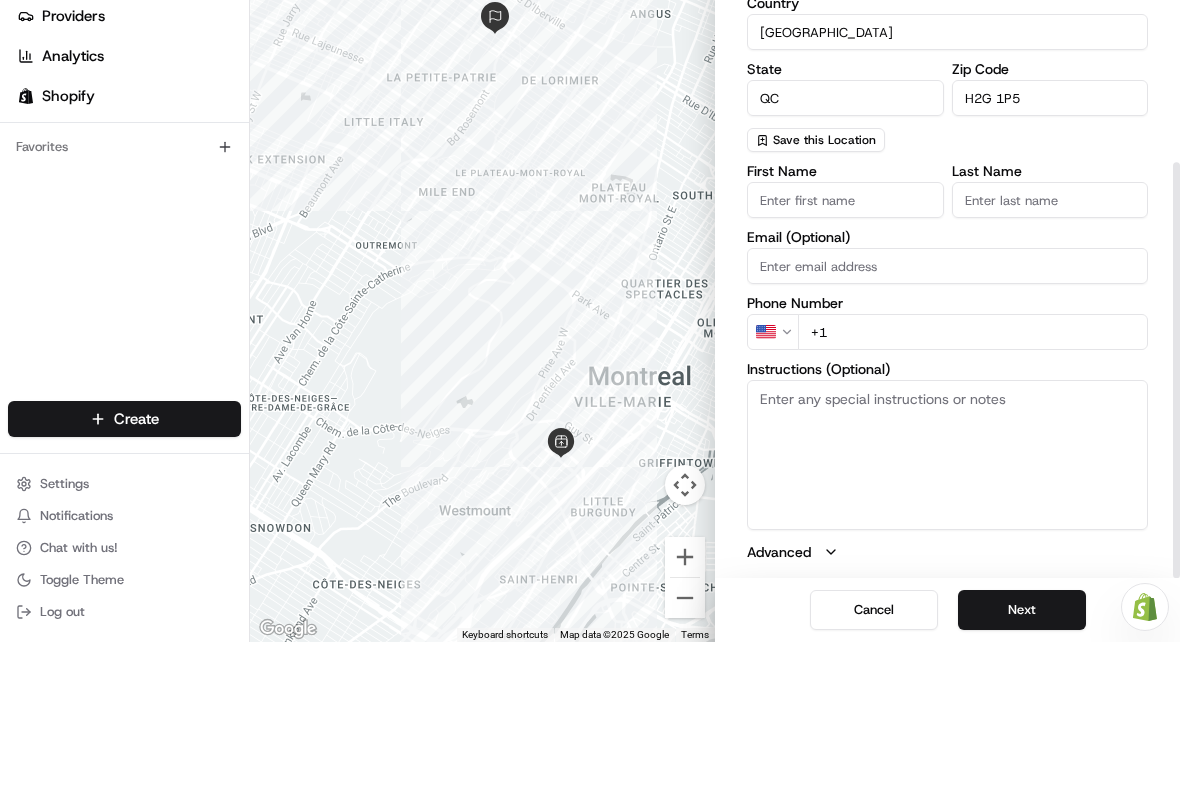 click on "First Name" at bounding box center [845, 354] 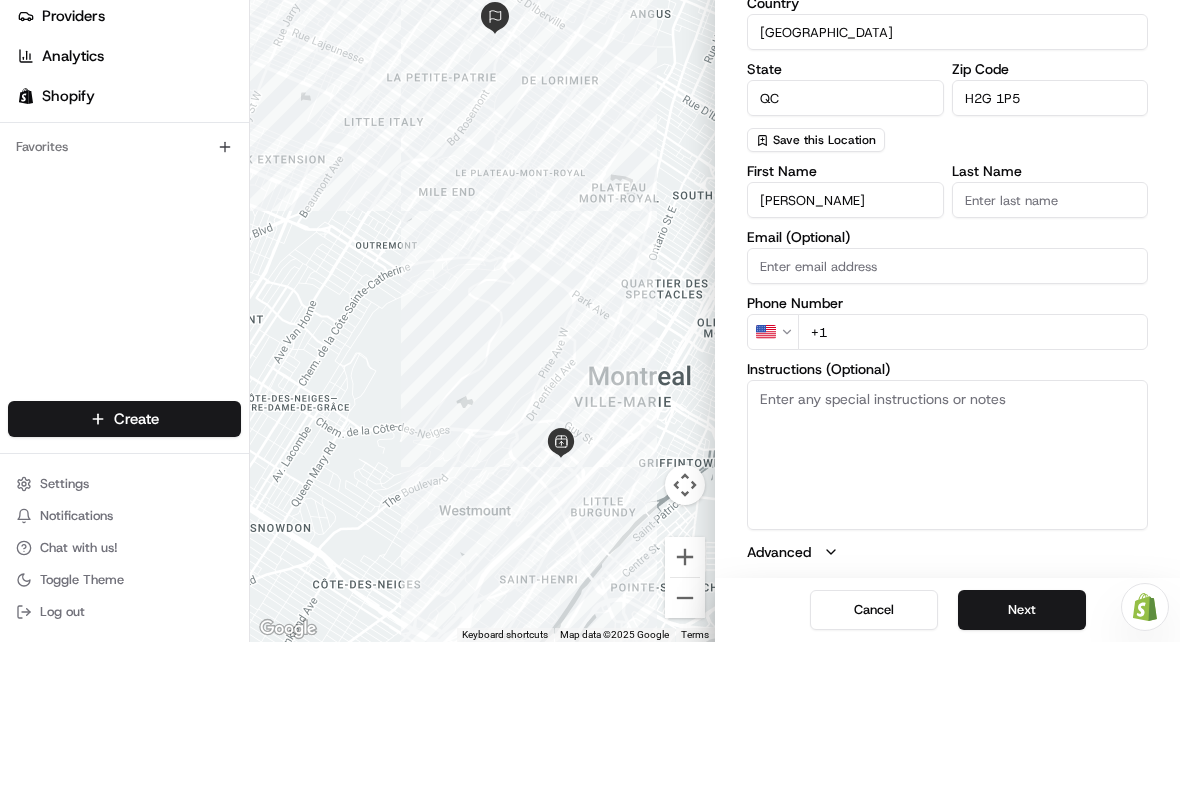 type on "Frida" 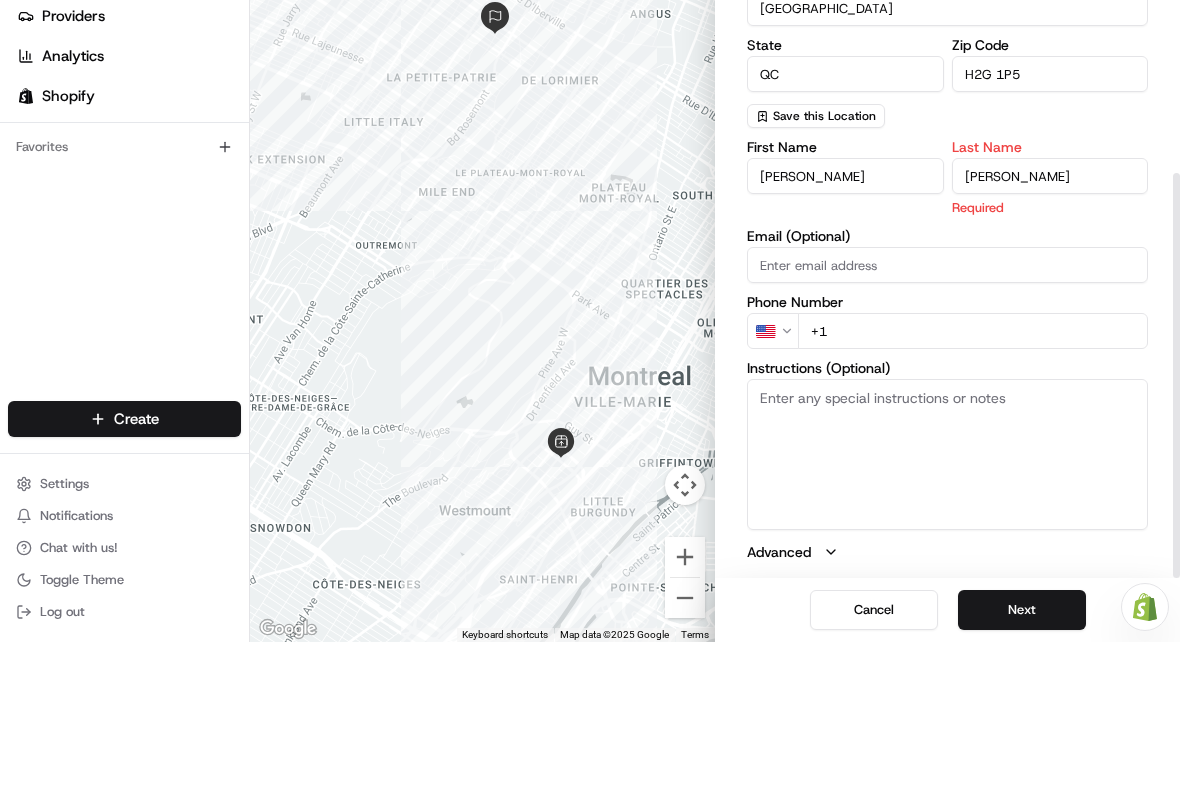 scroll, scrollTop: 310, scrollLeft: 0, axis: vertical 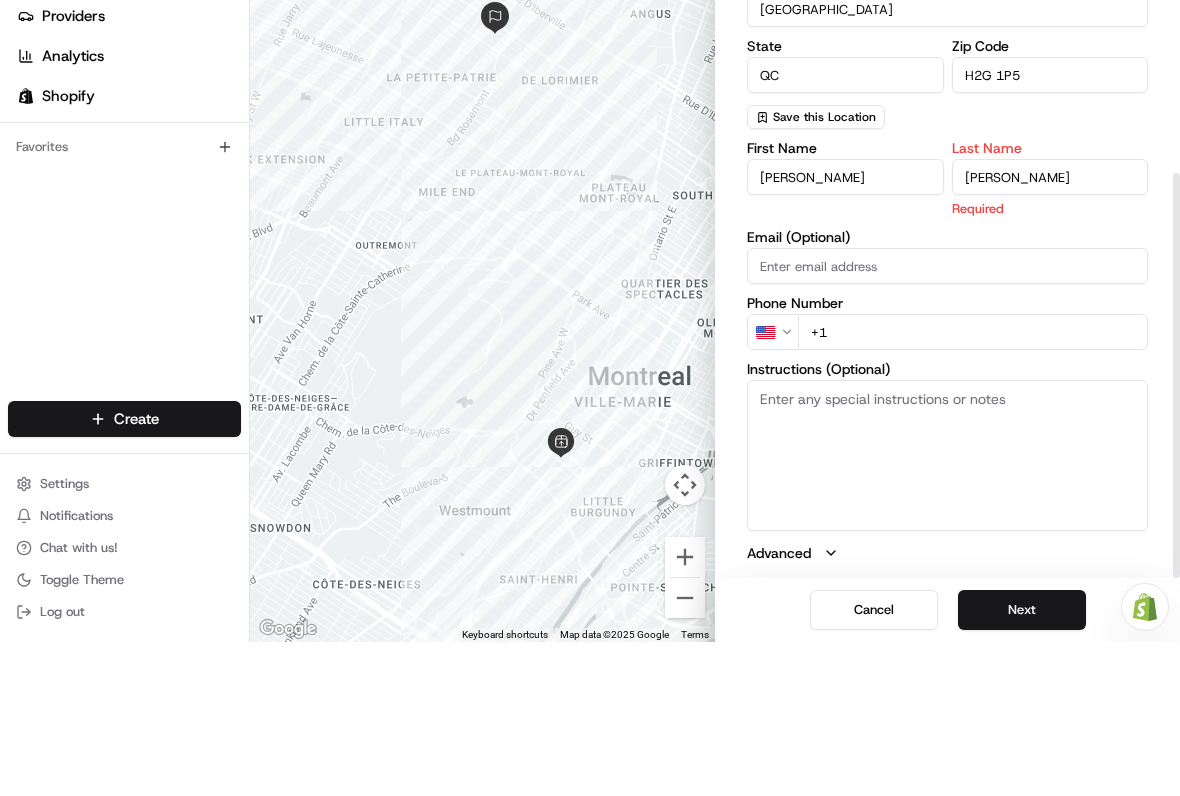 type on "Garcia" 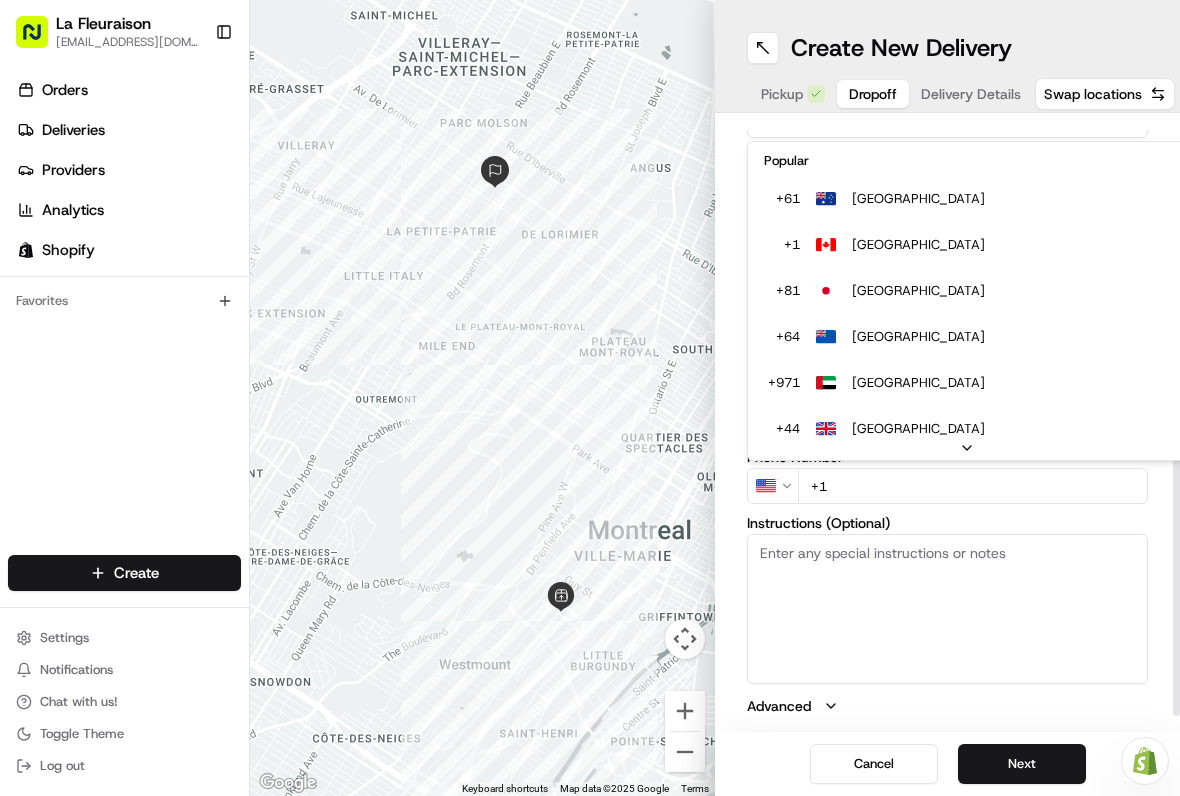 scroll, scrollTop: 287, scrollLeft: 0, axis: vertical 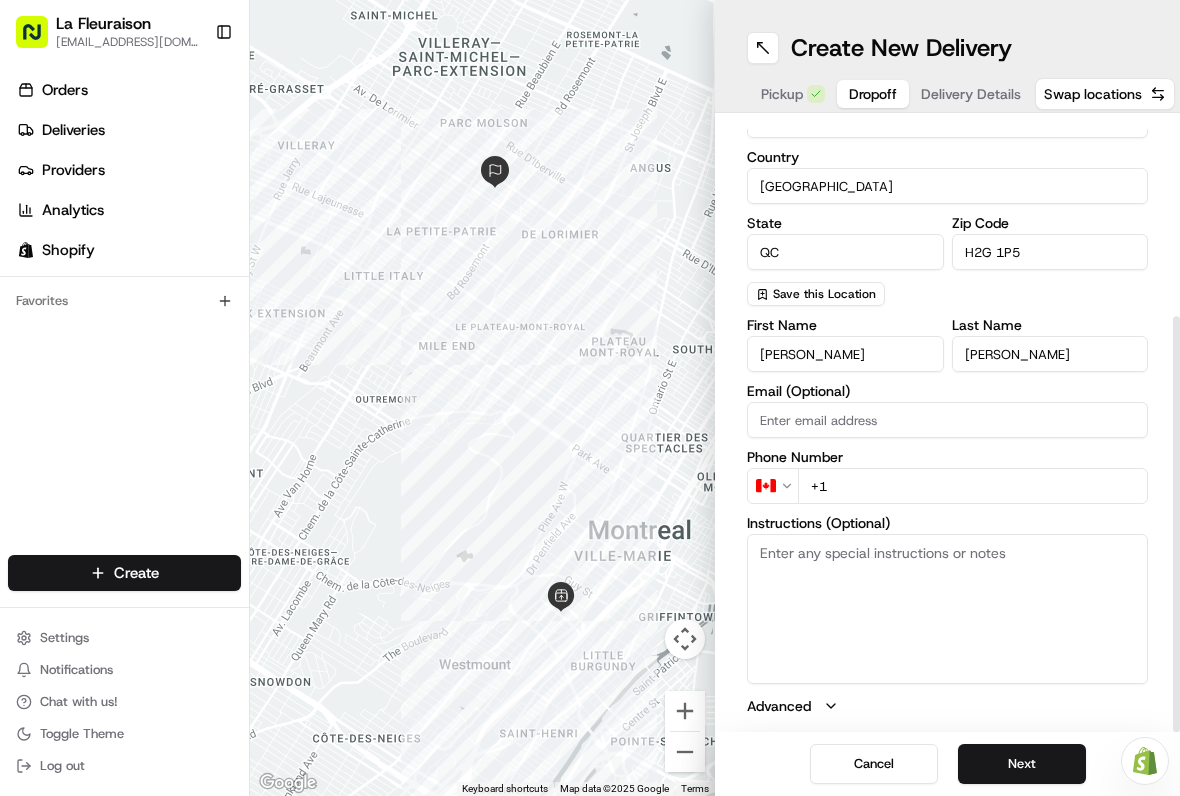 click on "+1" at bounding box center (973, 486) 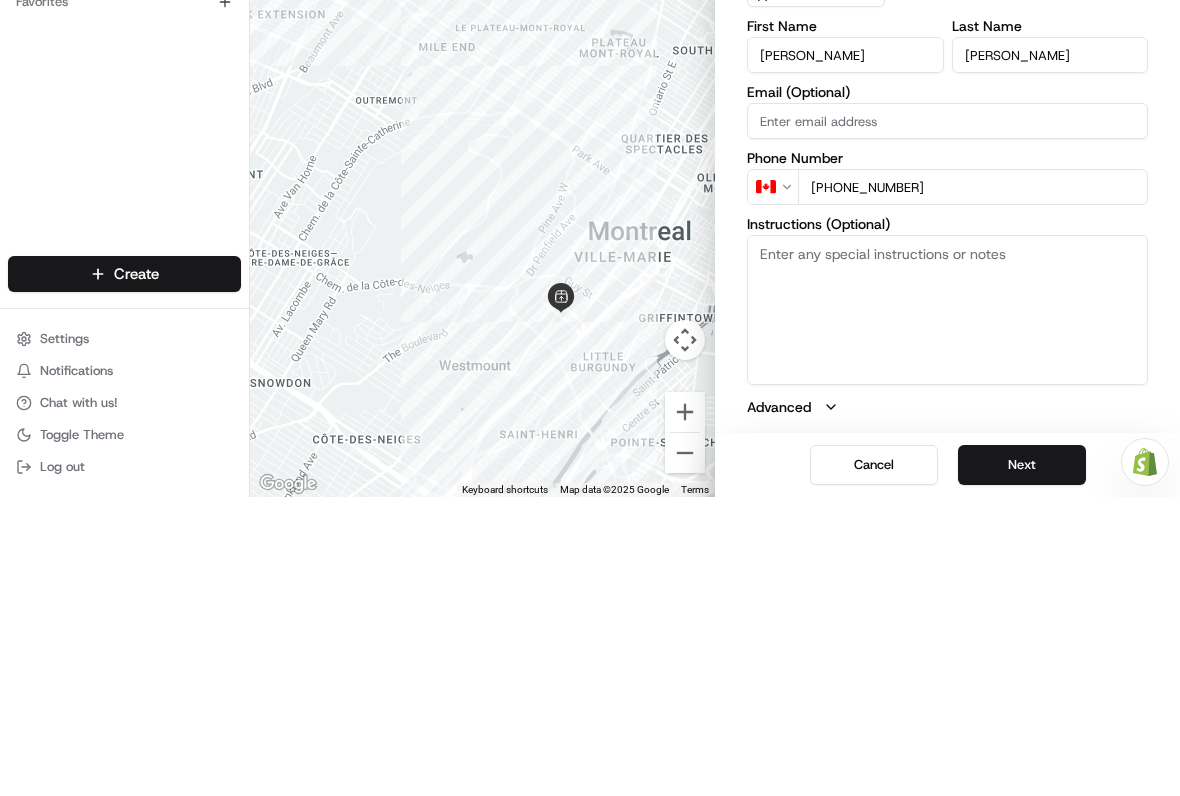 type on "+1 514 531 7092" 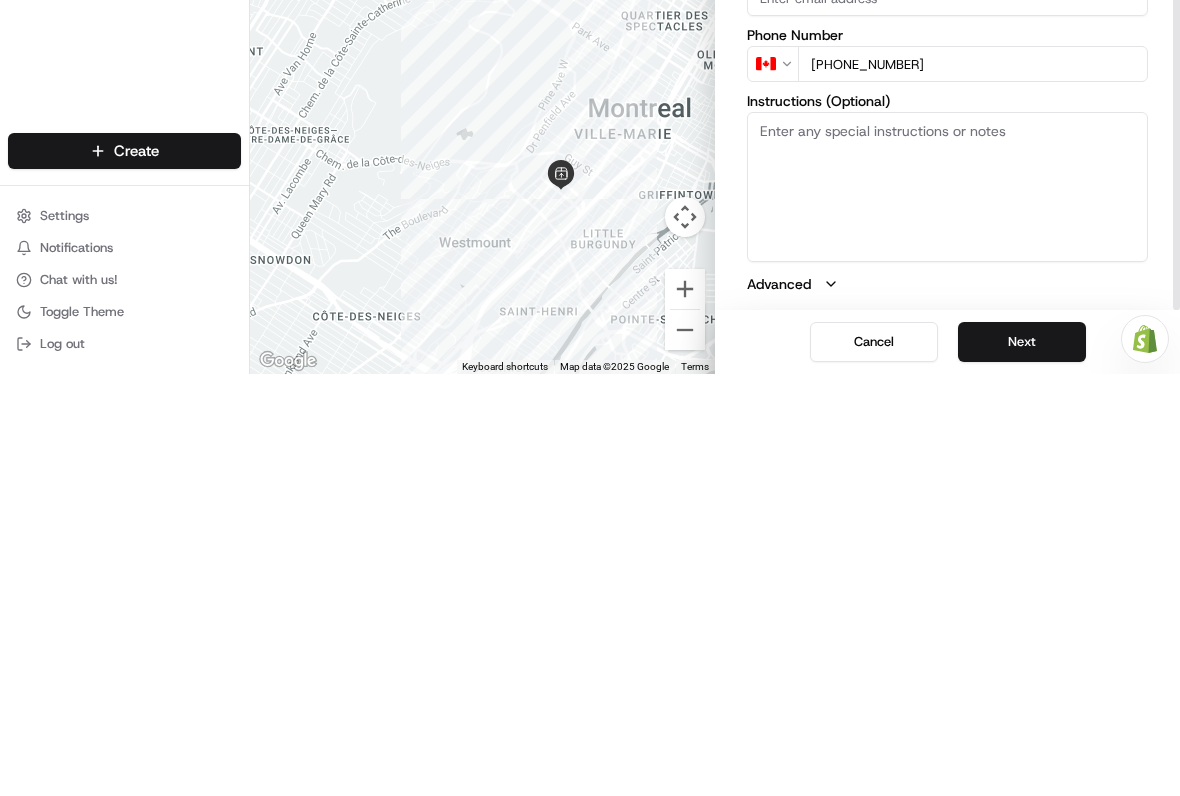 click on "Next" at bounding box center [1022, 764] 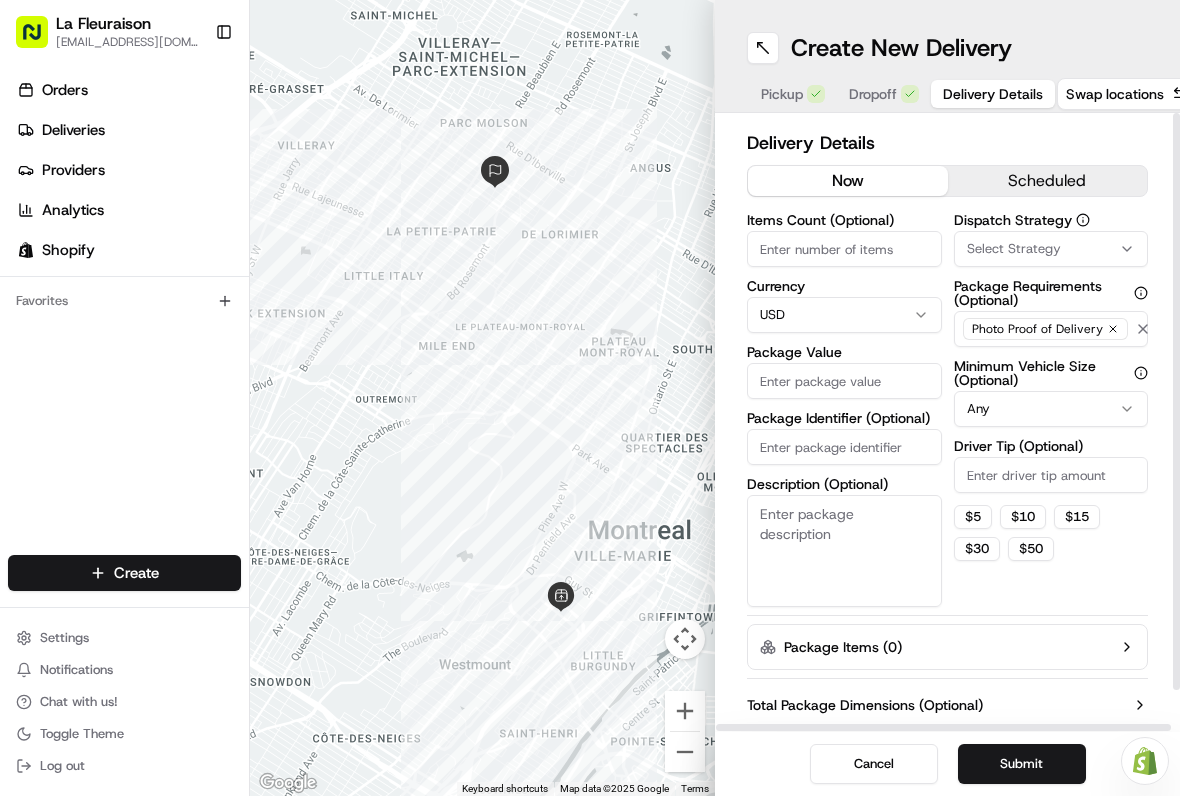 scroll, scrollTop: 0, scrollLeft: 0, axis: both 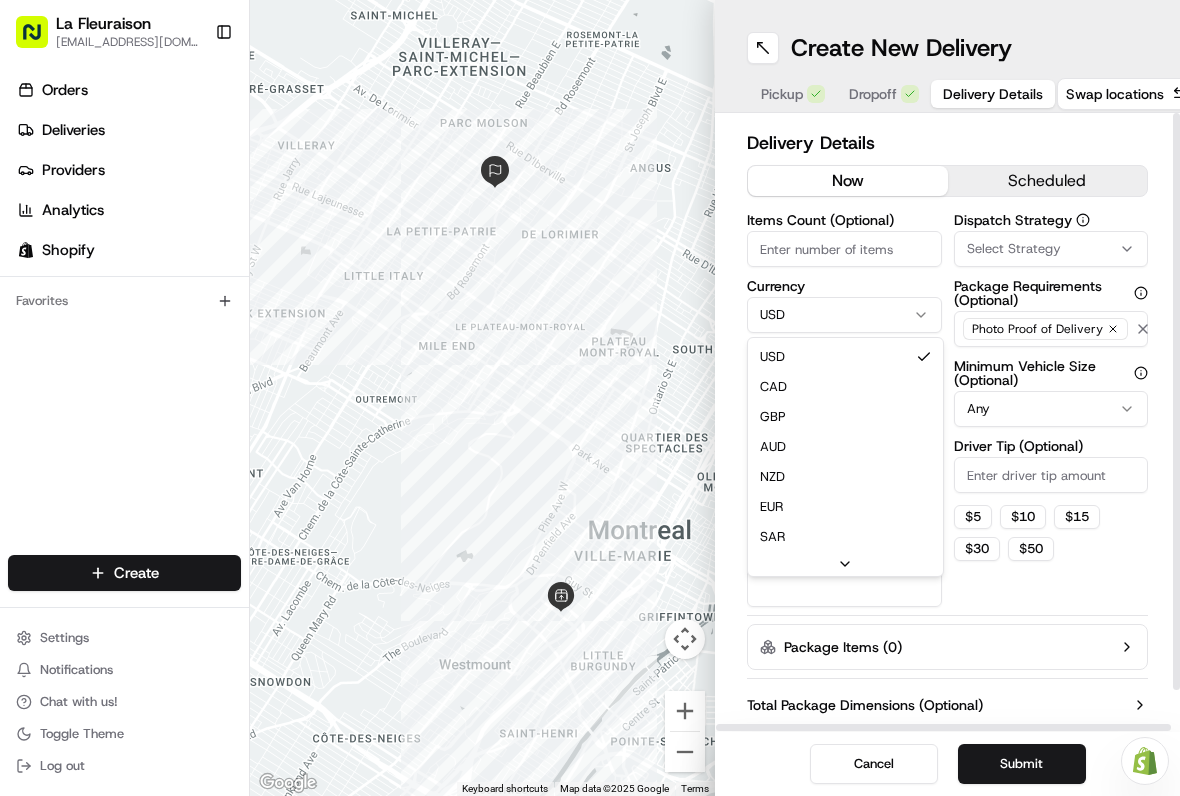 click on "La Fleuraison lafleuraison@gmail.com Toggle Sidebar Orders Deliveries Providers Analytics Shopify Favorites Main Menu Members & Organization Organization Users Roles Preferences Customization Tracking Orchestration Automations Locations Pickup Locations Dropoff Locations Billing Billing Refund Requests Integrations Notification Triggers Webhooks API Keys Request Logs Create Settings Notifications Chat with us! Toggle Theme Log out Need help with your Shopify Onboarding? Reach out to Support by clicking this button! To navigate the map with touch gestures double-tap and hold your finger on the map, then drag the map. ← Move left → Move right ↑ Move up ↓ Move down + Zoom in - Zoom out Home Jump left by 75% End Jump right by 75% Page Up Jump up by 75% Page Down Jump down by 75% Keyboard shortcuts Map Data Map data ©2025 Google Map data ©2025 Google 1 km  Click to toggle between metric and imperial units Terms Report a map error Create New Delivery Pickup Dropoff Delivery Details now $" at bounding box center [590, 398] 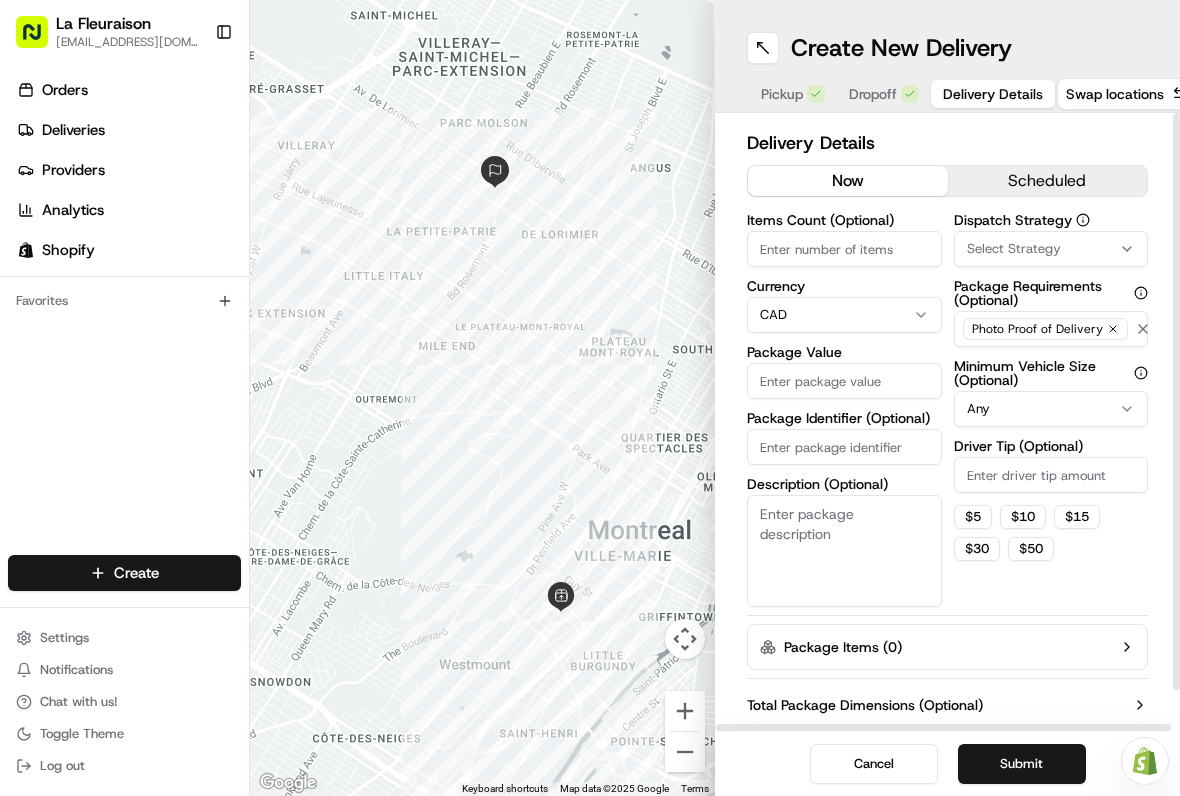 click on "Package Value" at bounding box center [844, 381] 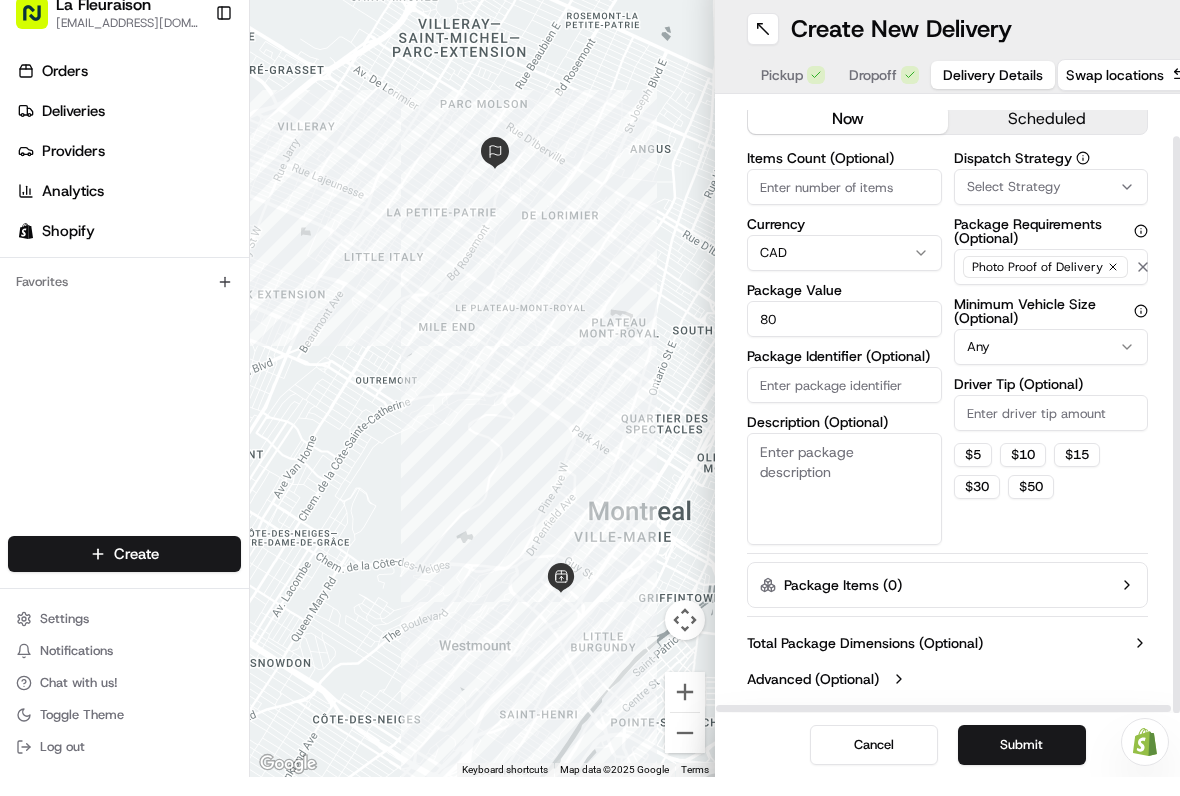 scroll, scrollTop: 43, scrollLeft: 0, axis: vertical 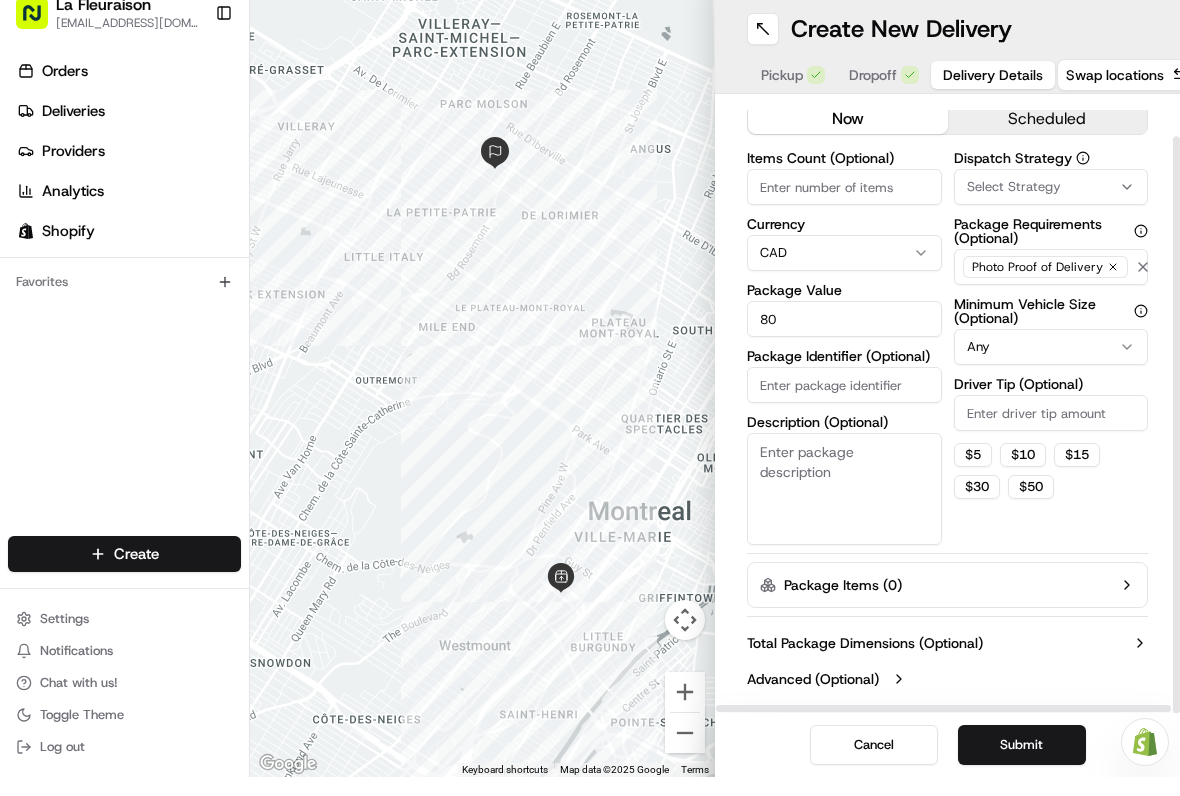 type on "80" 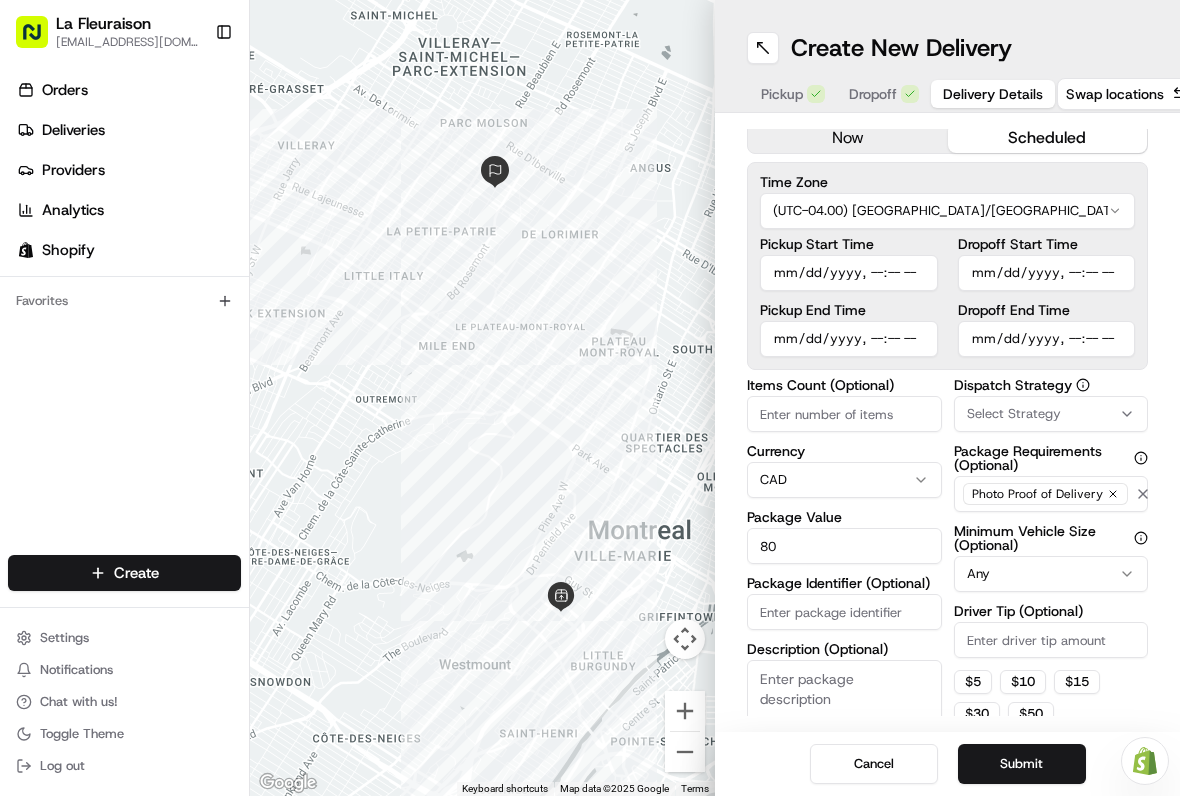 click on "Pickup Start Time" at bounding box center [849, 273] 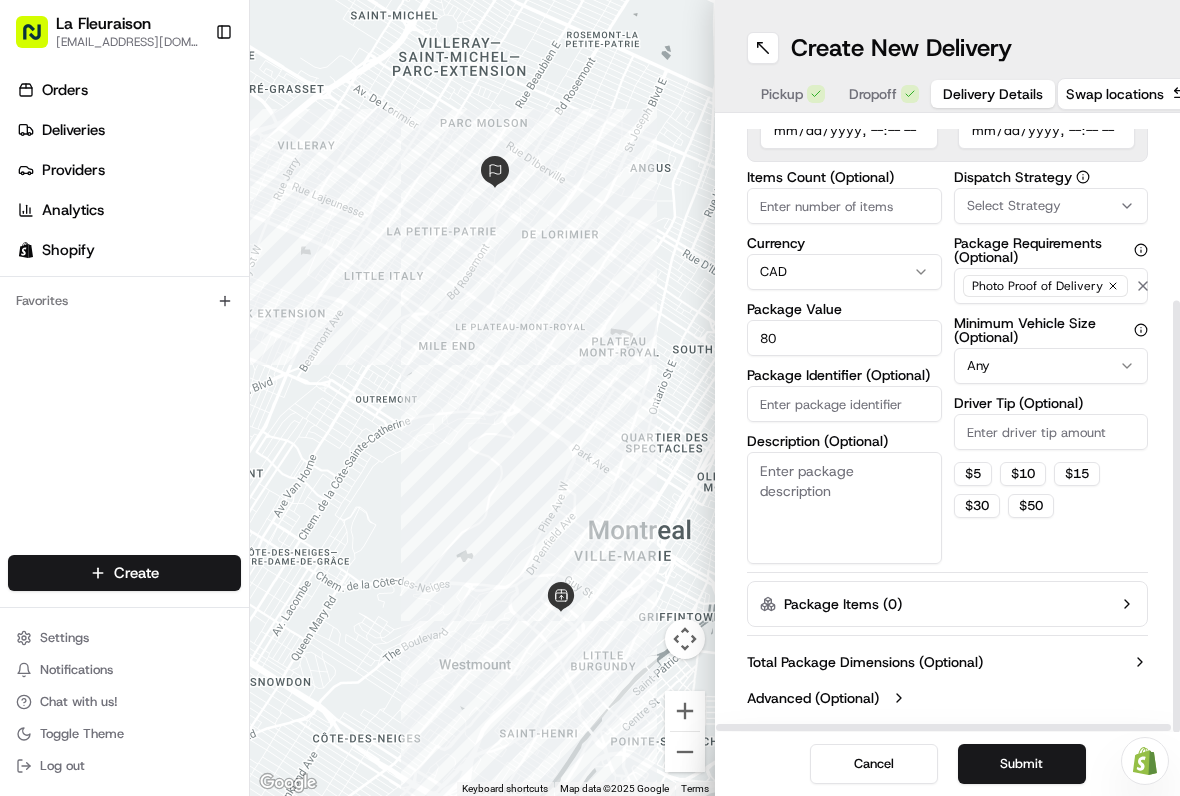 scroll, scrollTop: 255, scrollLeft: 0, axis: vertical 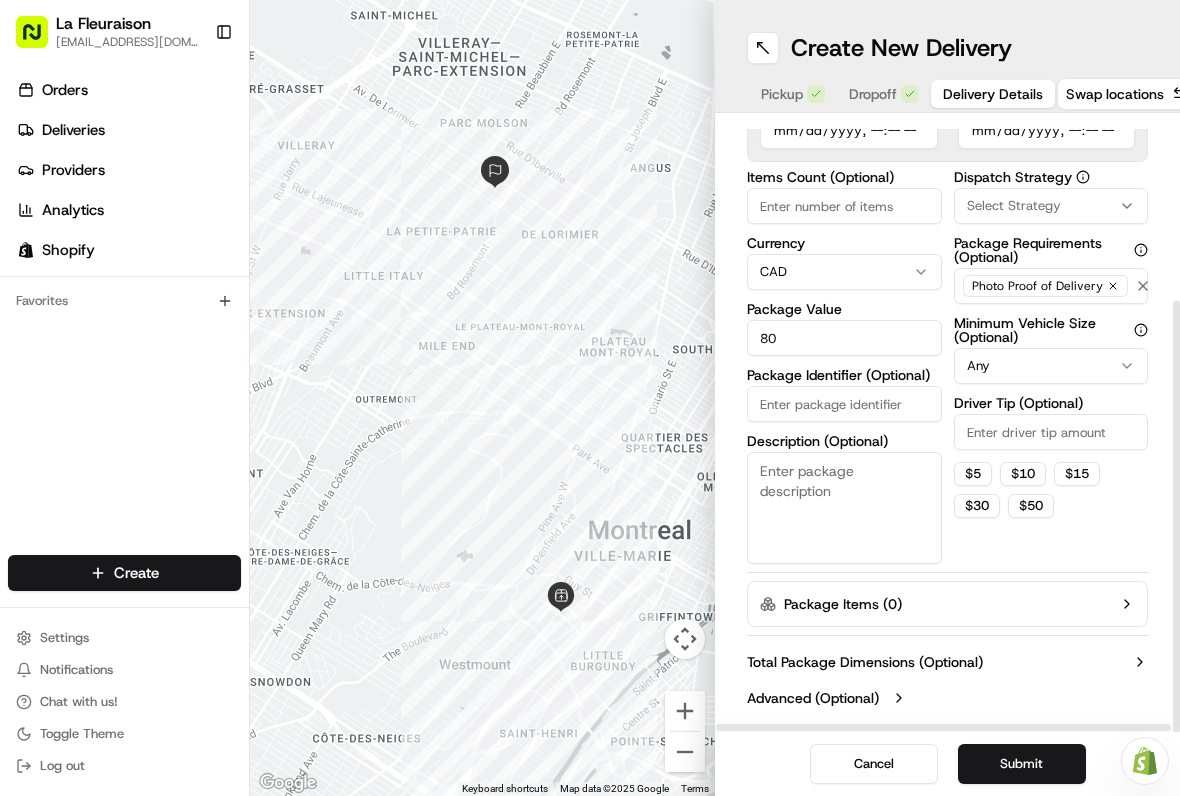 click on "Submit" at bounding box center (1022, 764) 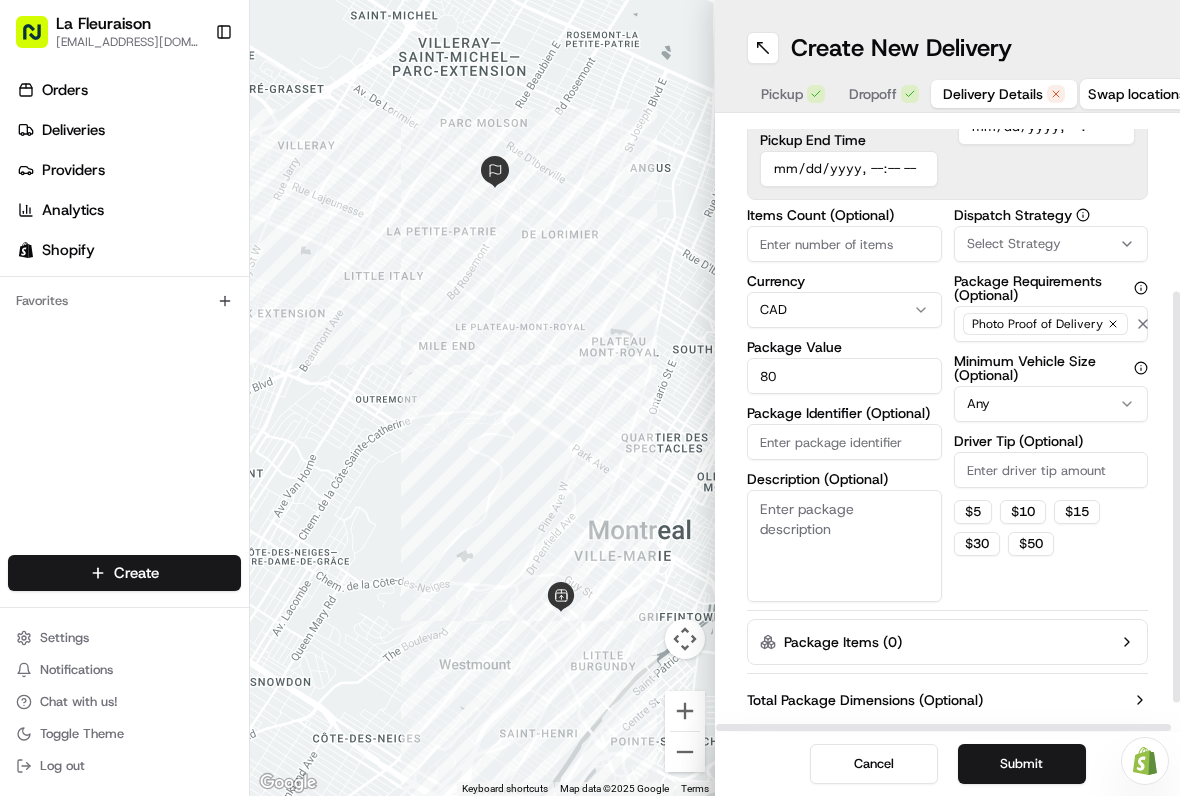 click on "Submit" at bounding box center [1022, 764] 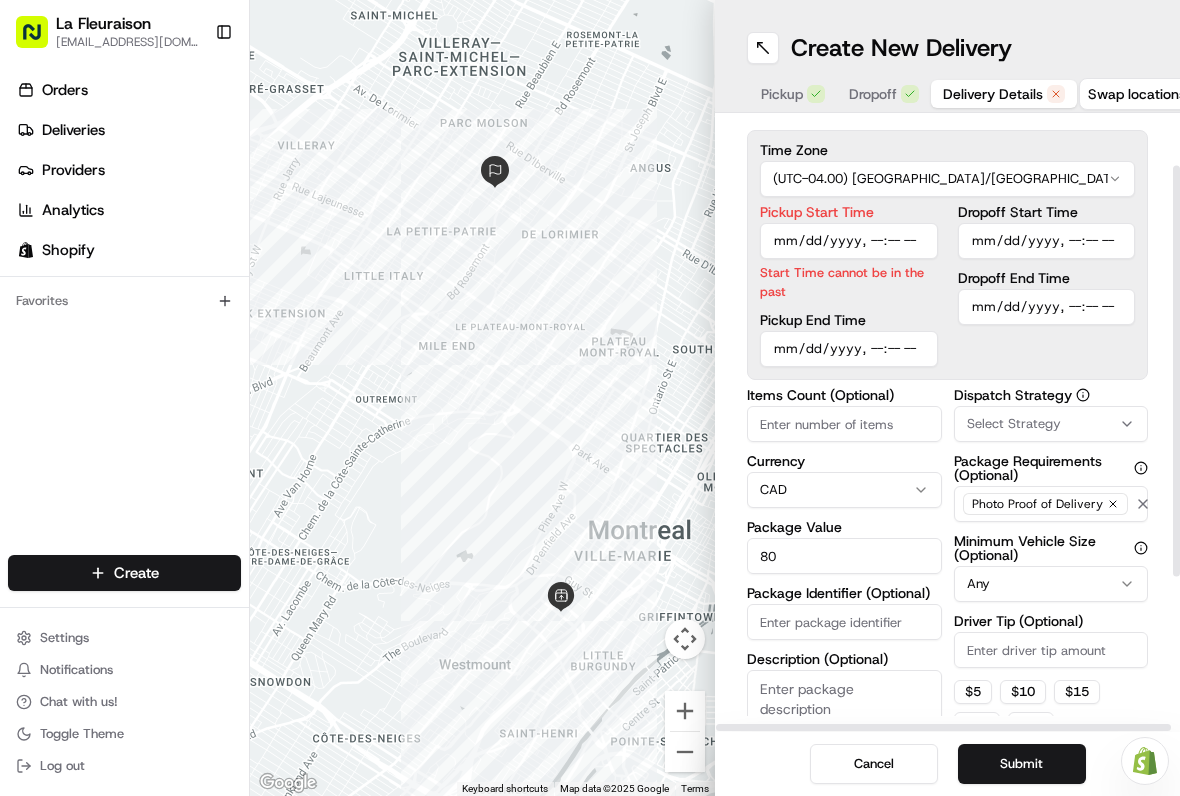 scroll, scrollTop: 75, scrollLeft: 0, axis: vertical 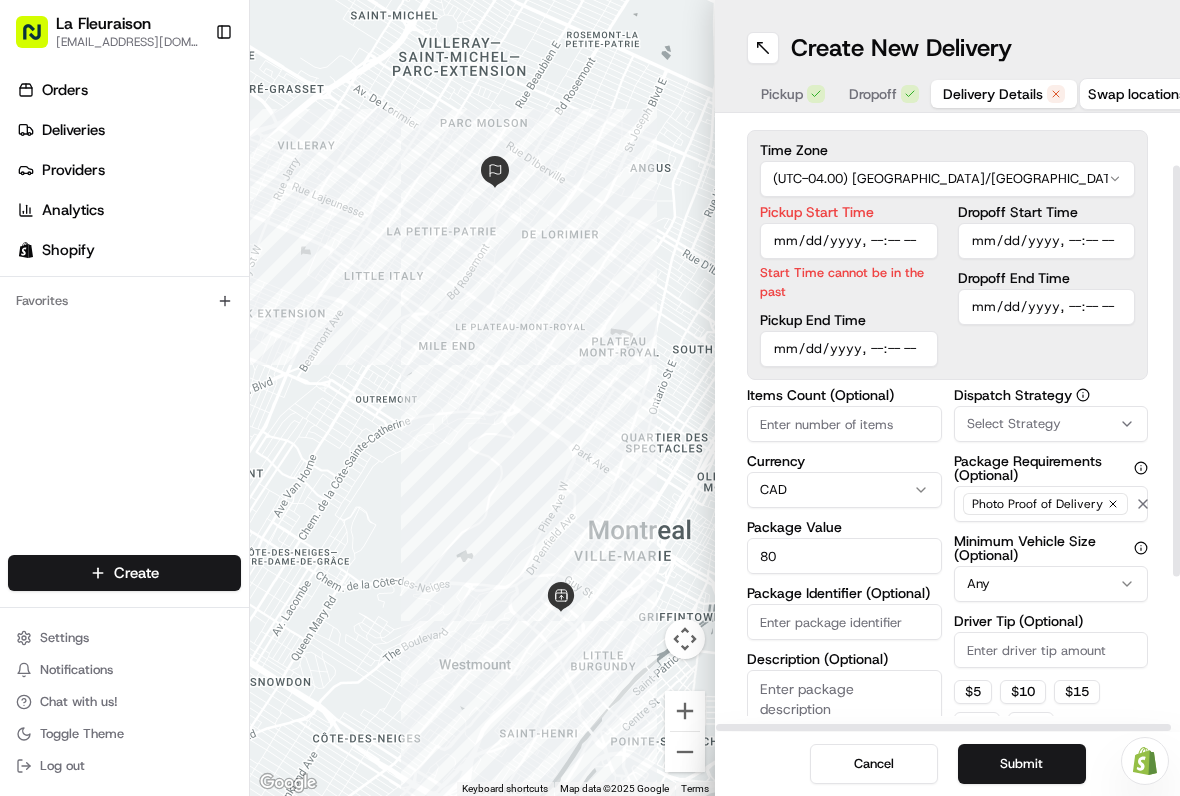 click on "Pickup Start Time" at bounding box center (849, 241) 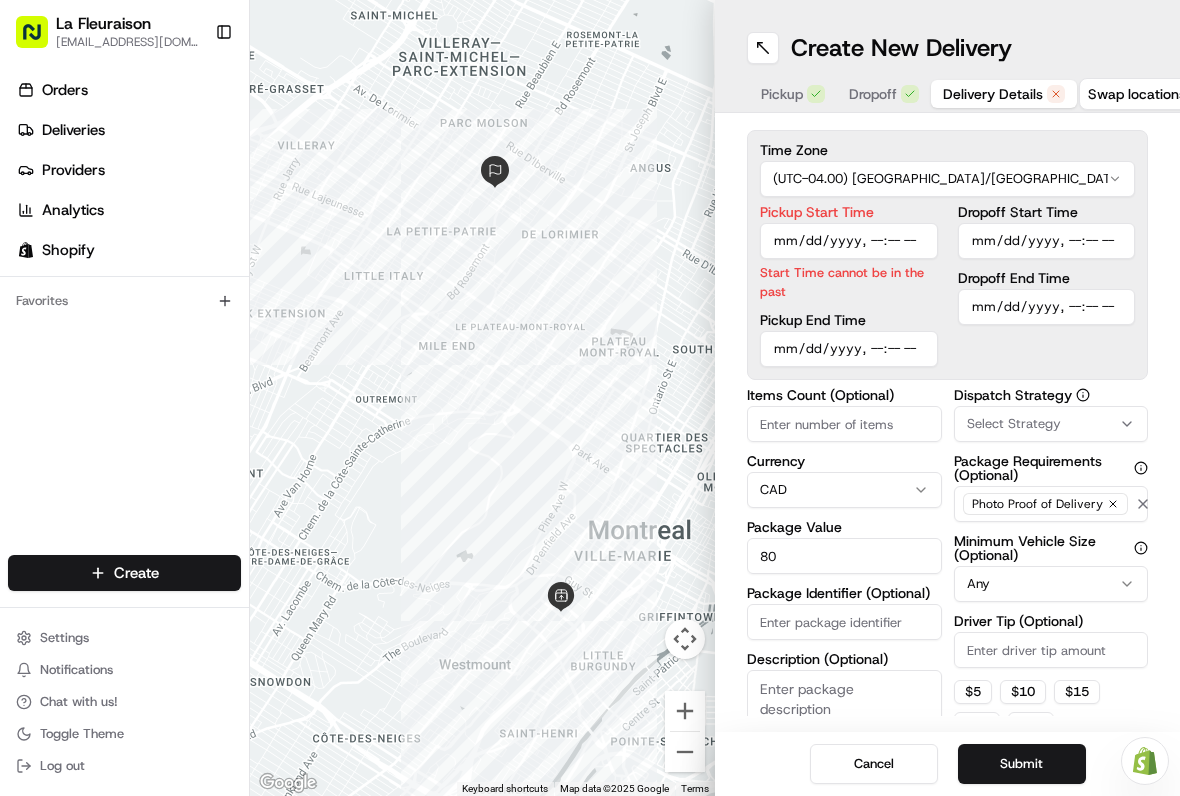 type on "2025-07-13T03:57" 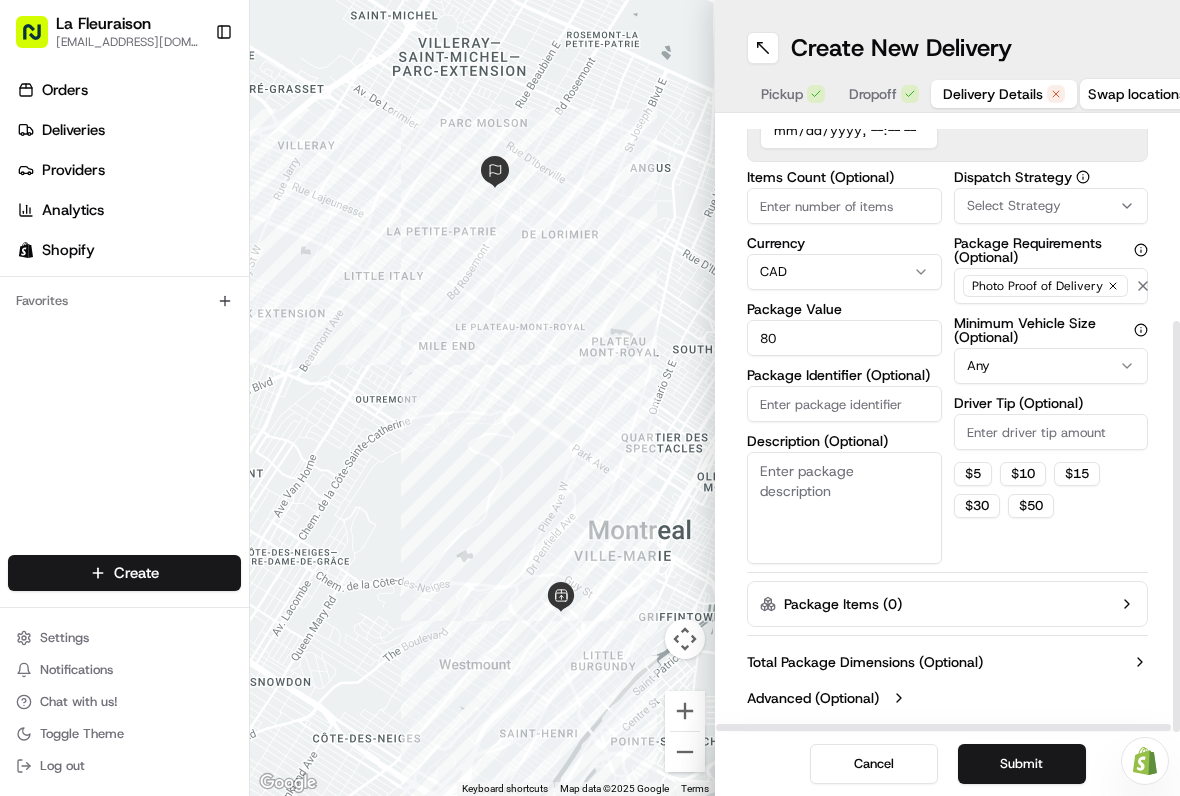 scroll, scrollTop: 297, scrollLeft: 0, axis: vertical 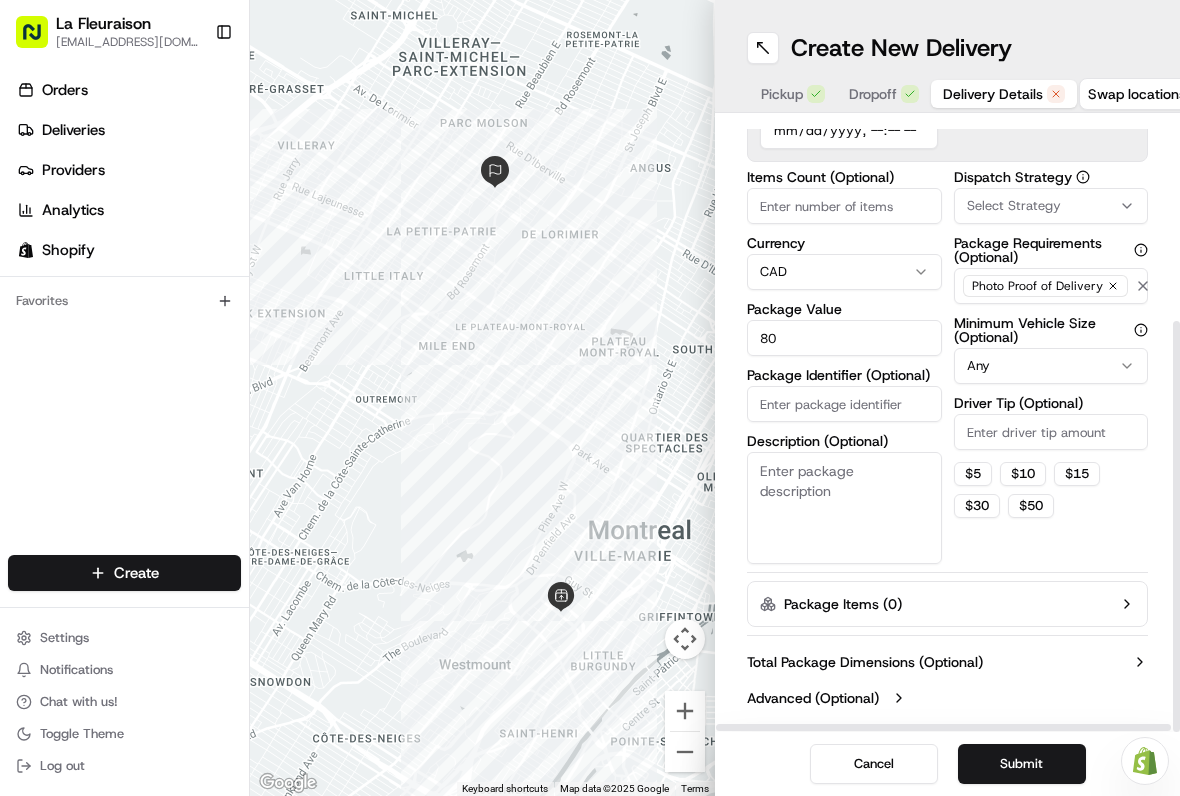 click on "Submit" at bounding box center [1022, 764] 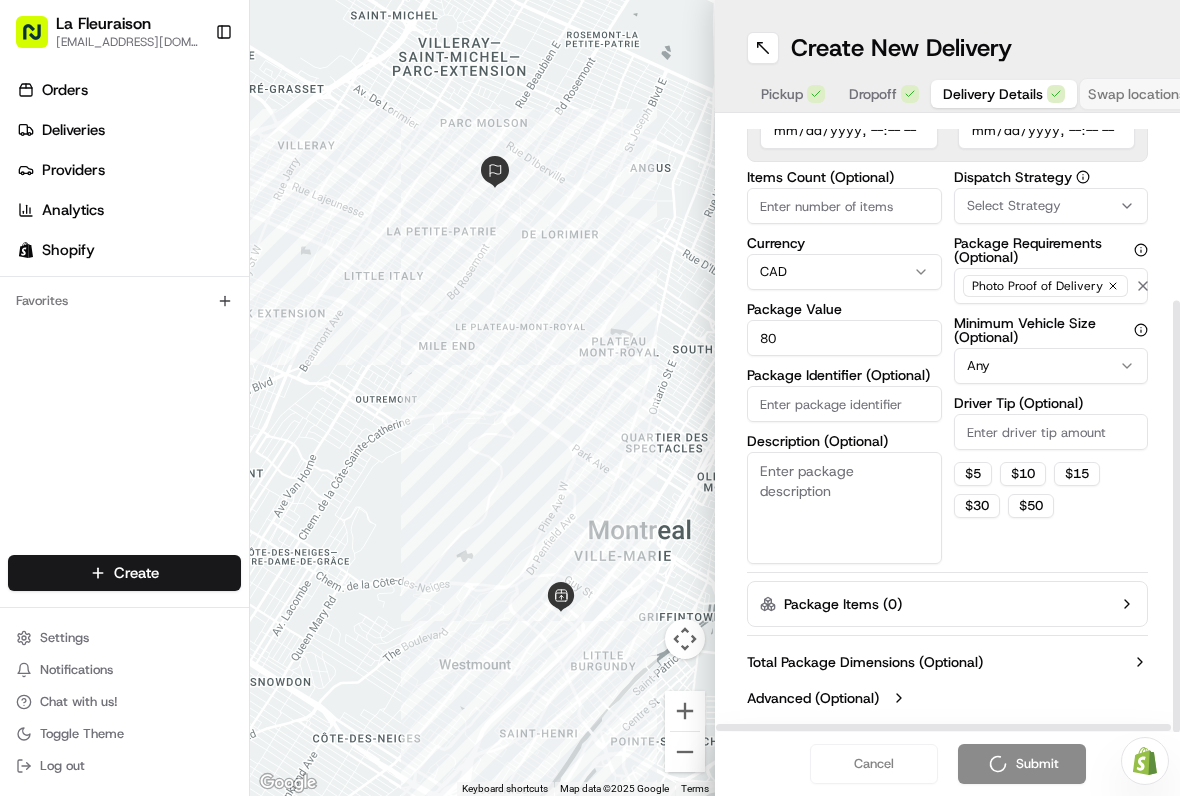 scroll, scrollTop: 255, scrollLeft: 0, axis: vertical 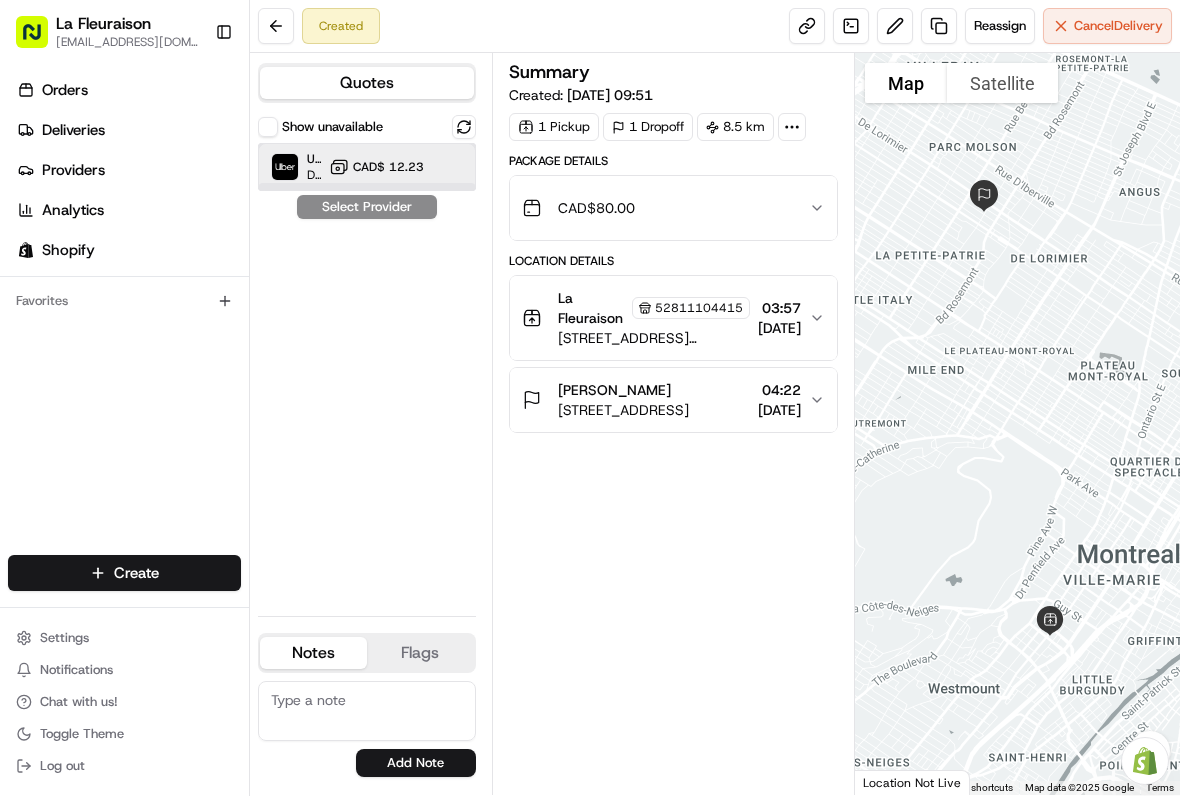 click at bounding box center (285, 167) 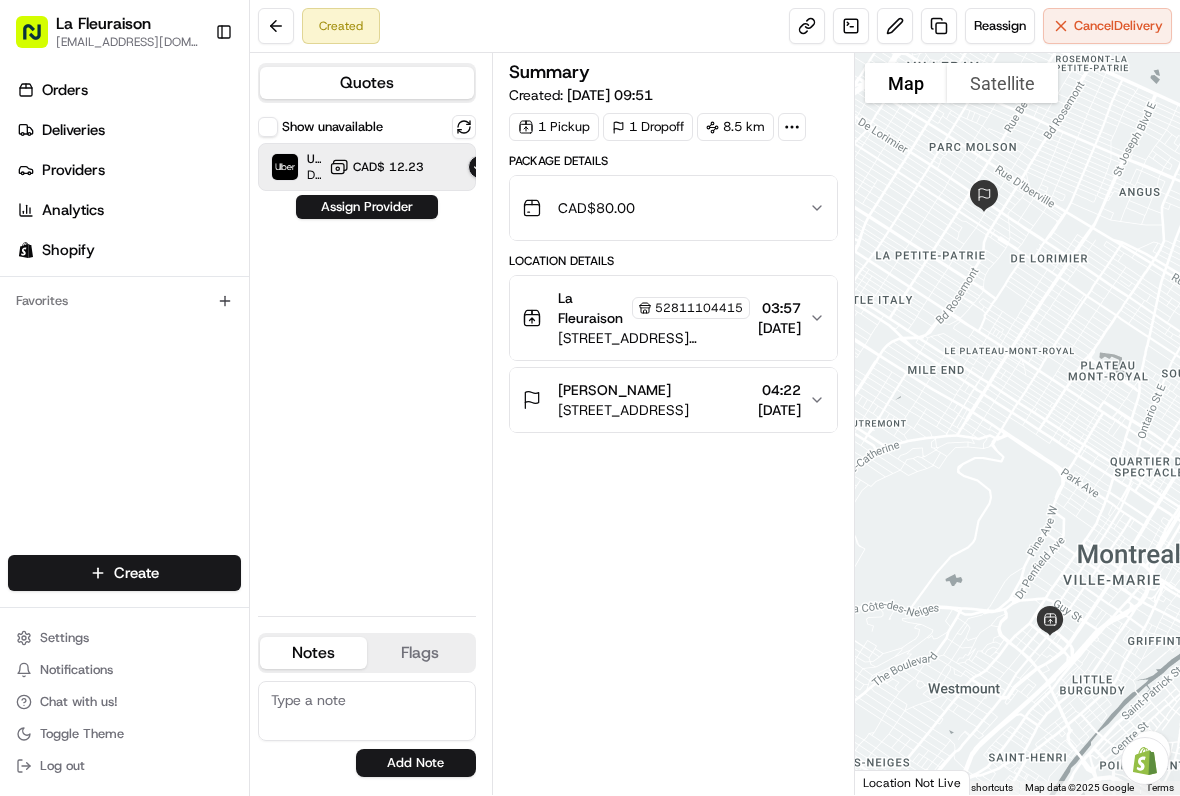 click on "Assign Provider" at bounding box center [367, 207] 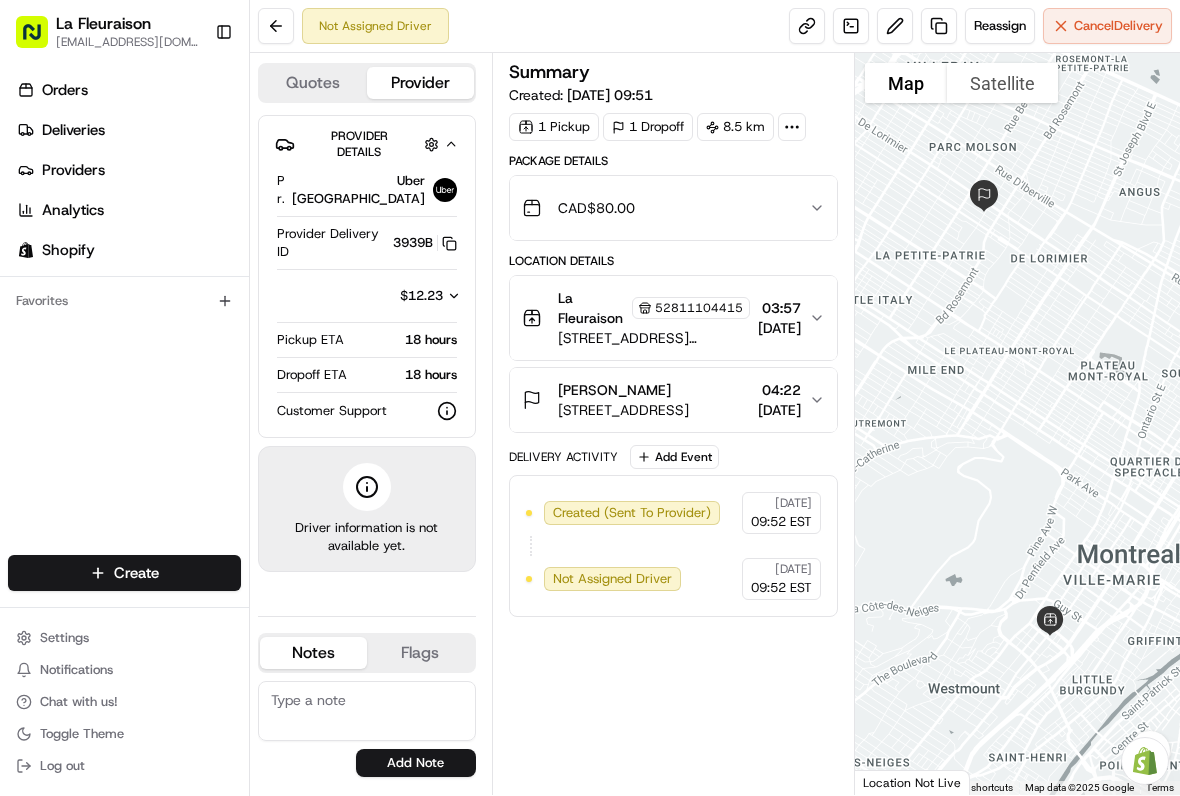 click on "Deliveries" at bounding box center (128, 130) 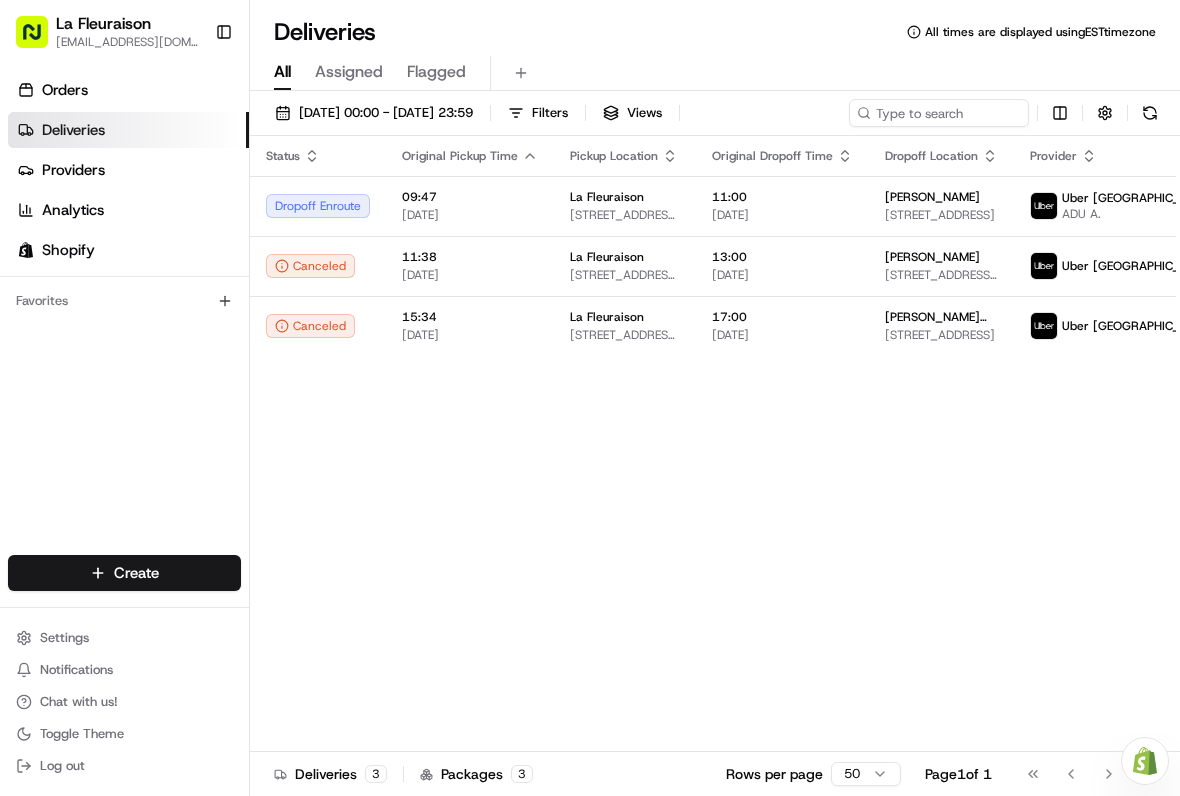 click on "Deliveries" at bounding box center (128, 130) 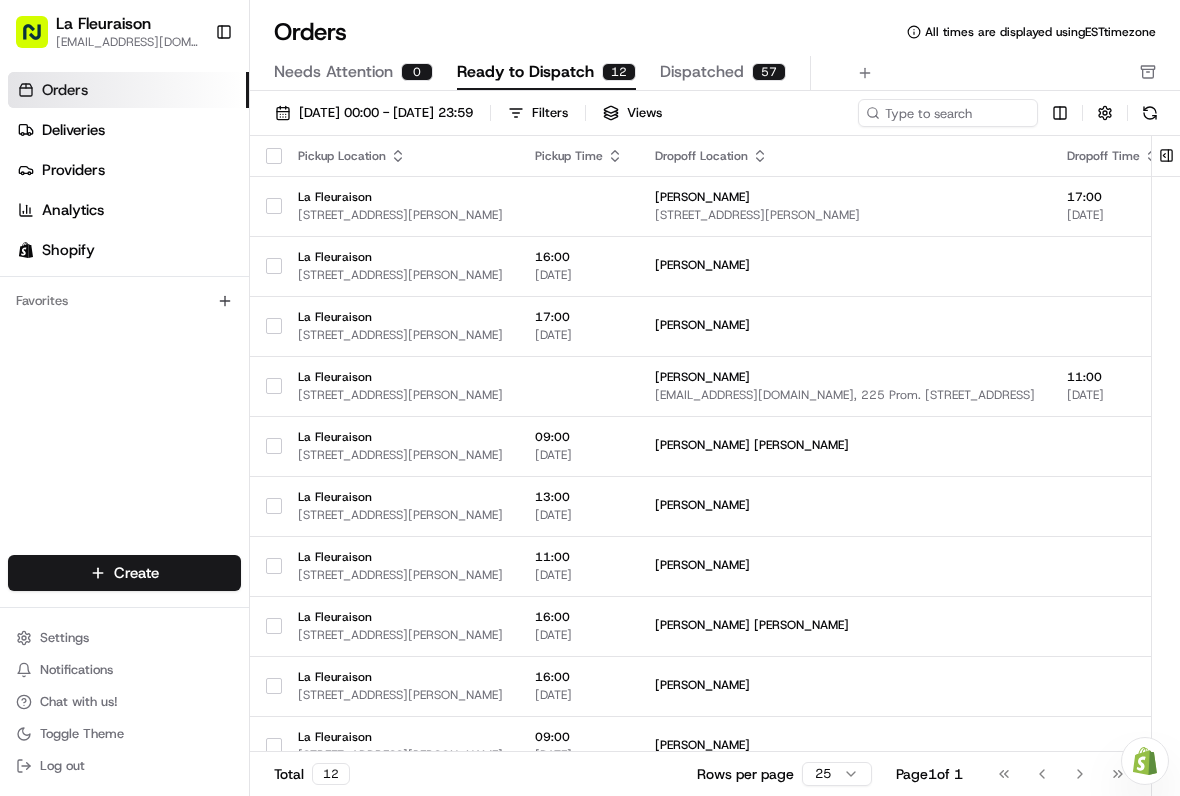 click on "Deliveries" at bounding box center (128, 130) 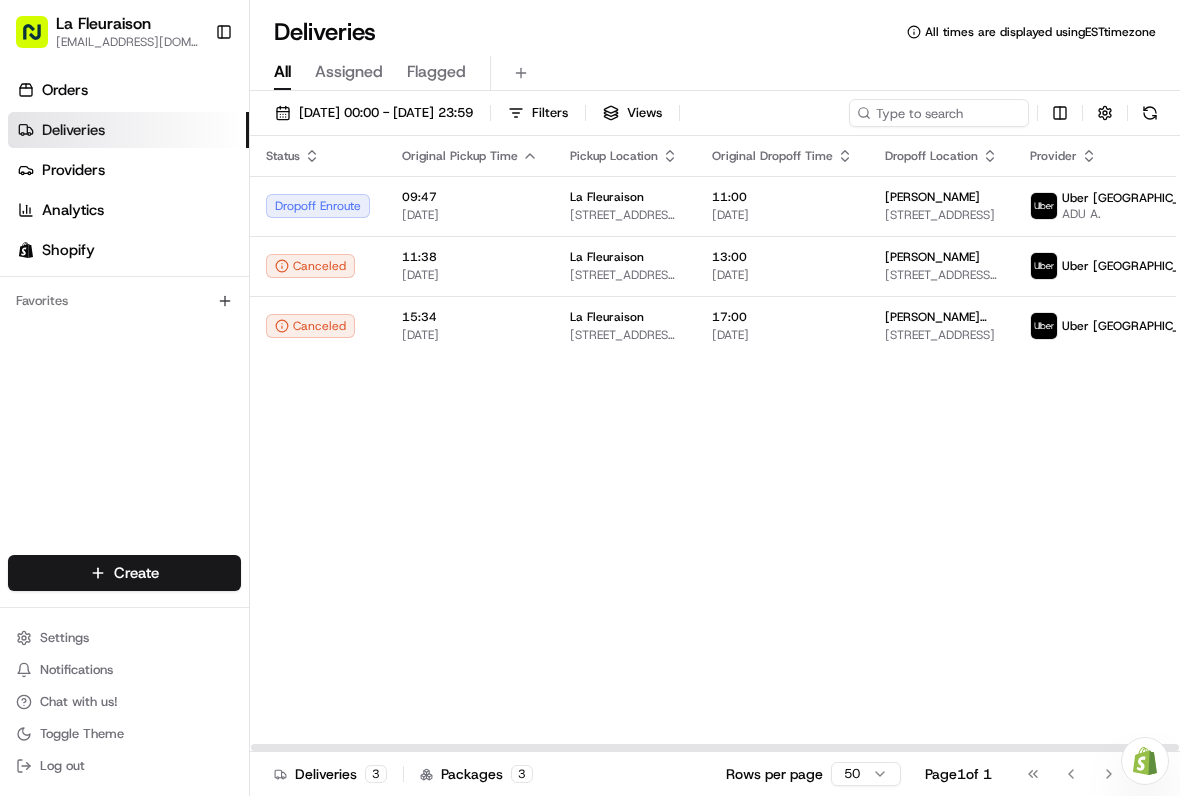 scroll, scrollTop: 0, scrollLeft: 0, axis: both 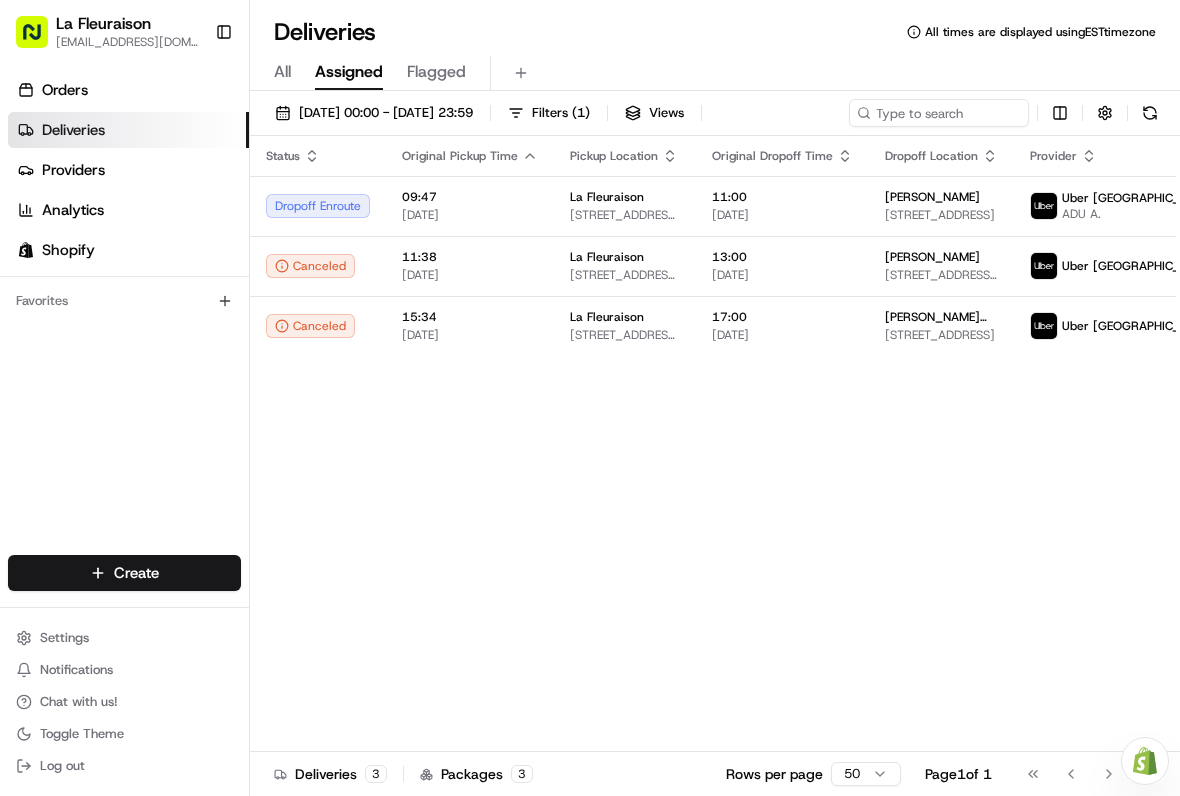 click on "Providers" at bounding box center [128, 170] 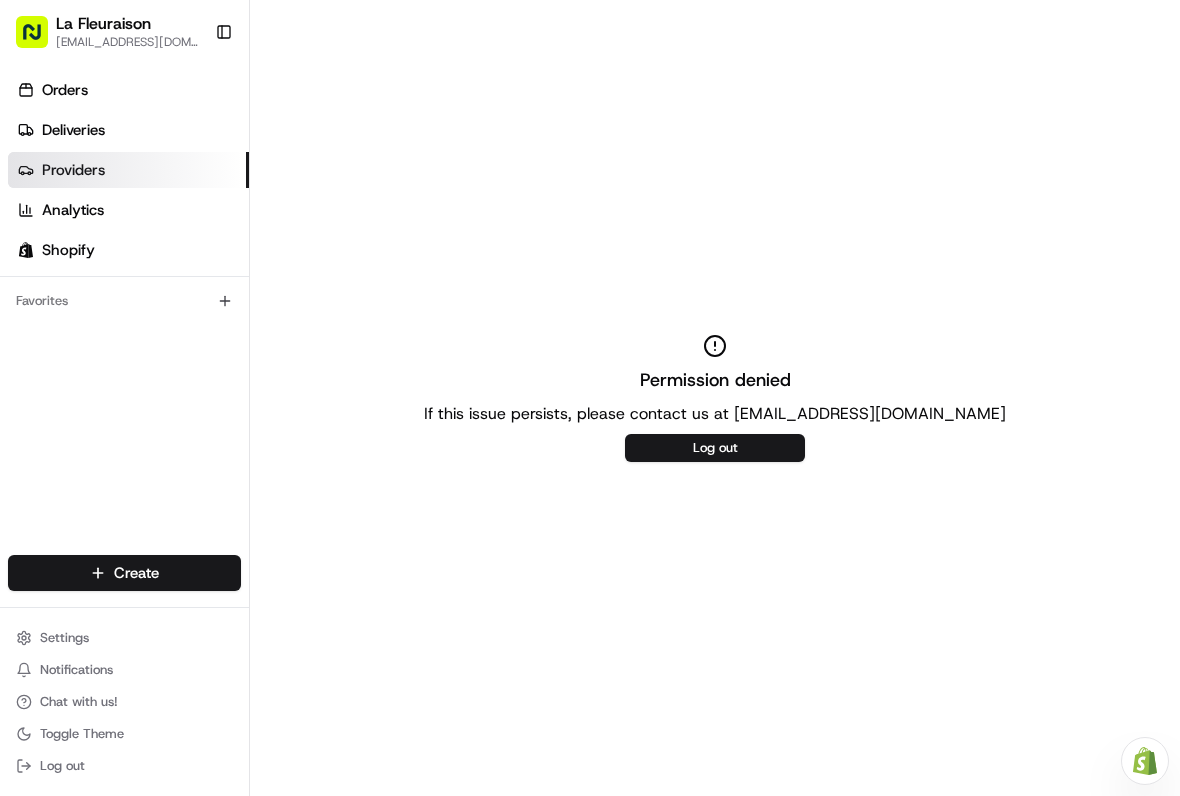 click on "Deliveries" at bounding box center (73, 130) 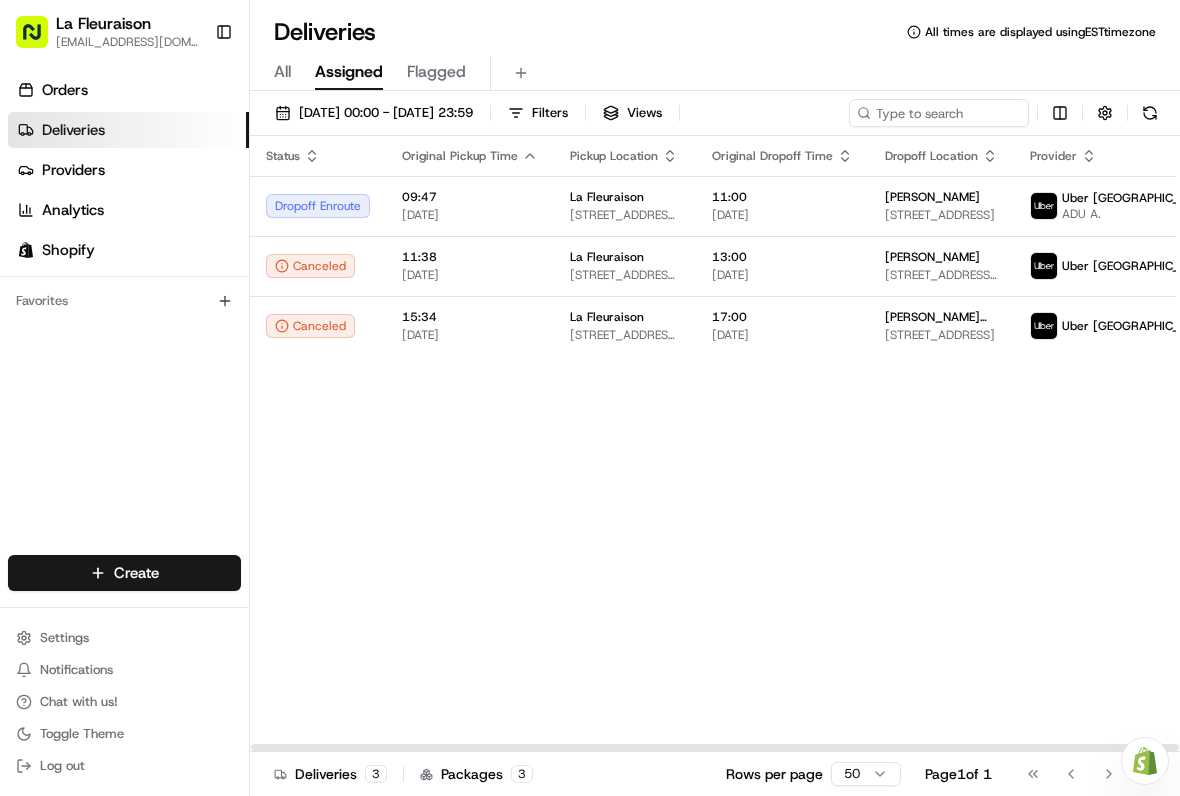 scroll, scrollTop: 0, scrollLeft: 0, axis: both 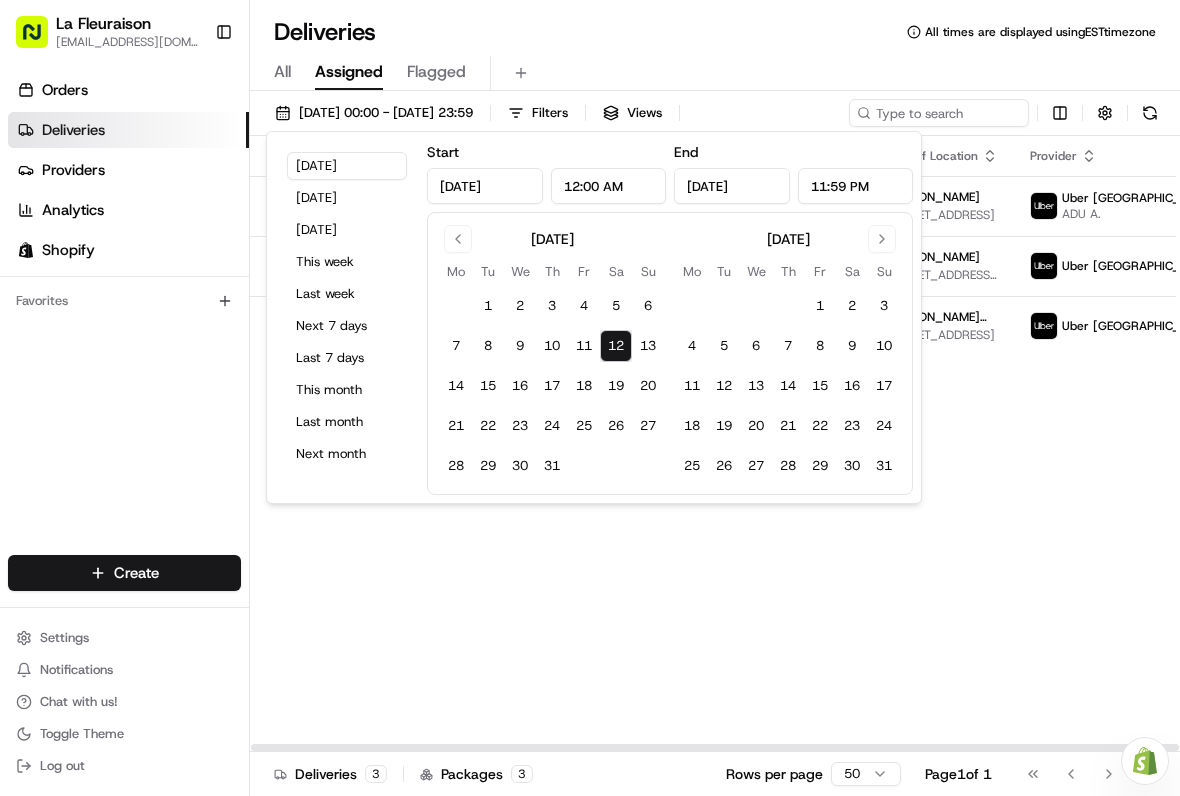 click on "13" at bounding box center [648, 346] 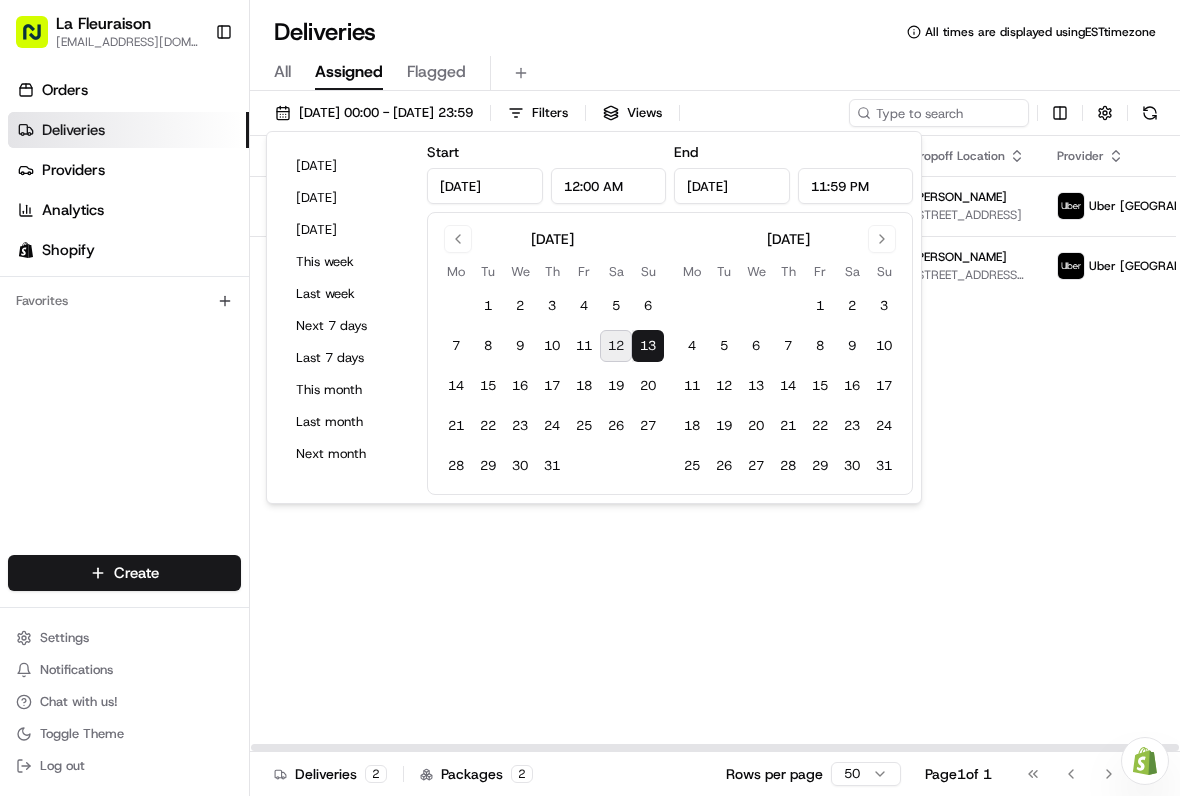 click on "Status Original Pickup Time Pickup Location Original Dropoff Time Dropoff Location Provider Action Not Assigned Driver 03:57 13/07/2025 La Fleuraison 1970 Rue Sainte-Catherine, Montréal, QC H3H 1M4, CA 04:22 13/07/2025 Frida Garcia 1965 Rue de Bellechasse, Montréal, QC H2G 1P5, Canada Uber Canada Not Assigned Driver 14:46 13/07/2025 La Fleuraison 1970 Rue Sainte-Catherine, Montréal, QC H3H 1M4, CA 16:00 13/07/2025 Suzanne Bond 6939 Bd Décarie, Montréal, QC H3W 3E4, Canada Uber Canada" at bounding box center [790, 444] 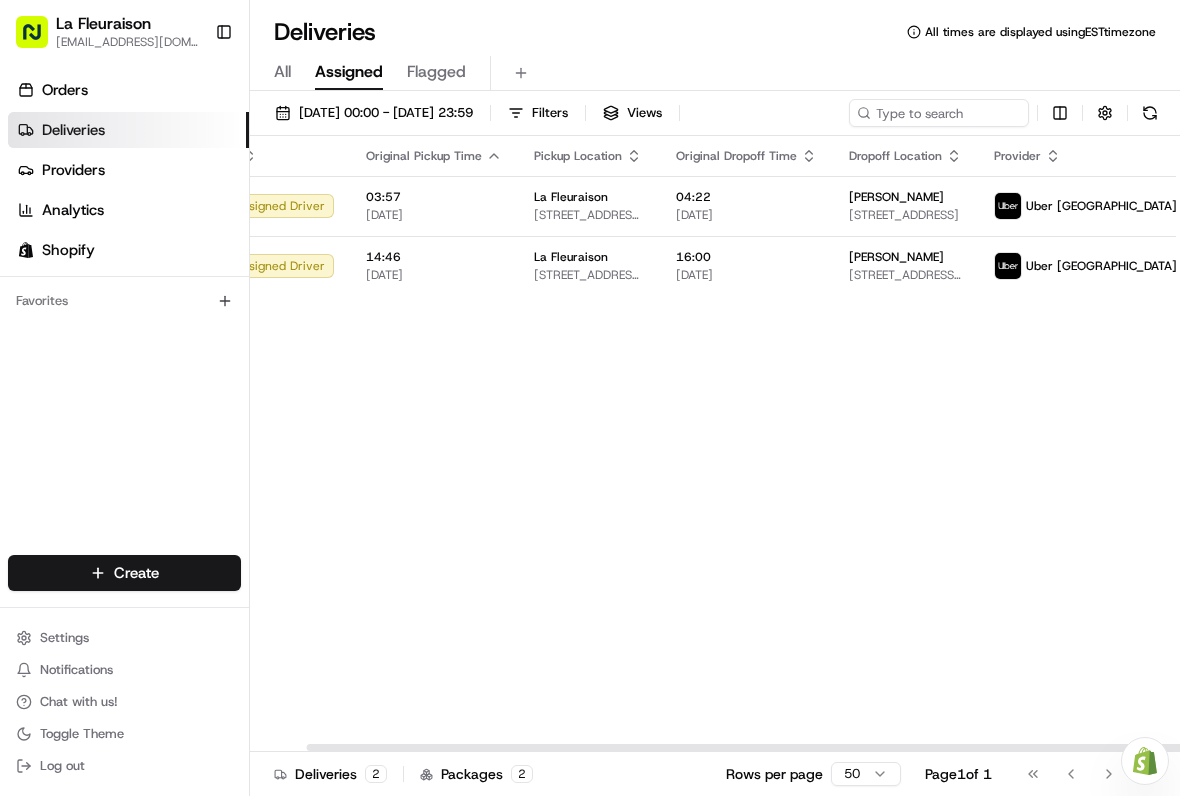 scroll, scrollTop: 0, scrollLeft: 59, axis: horizontal 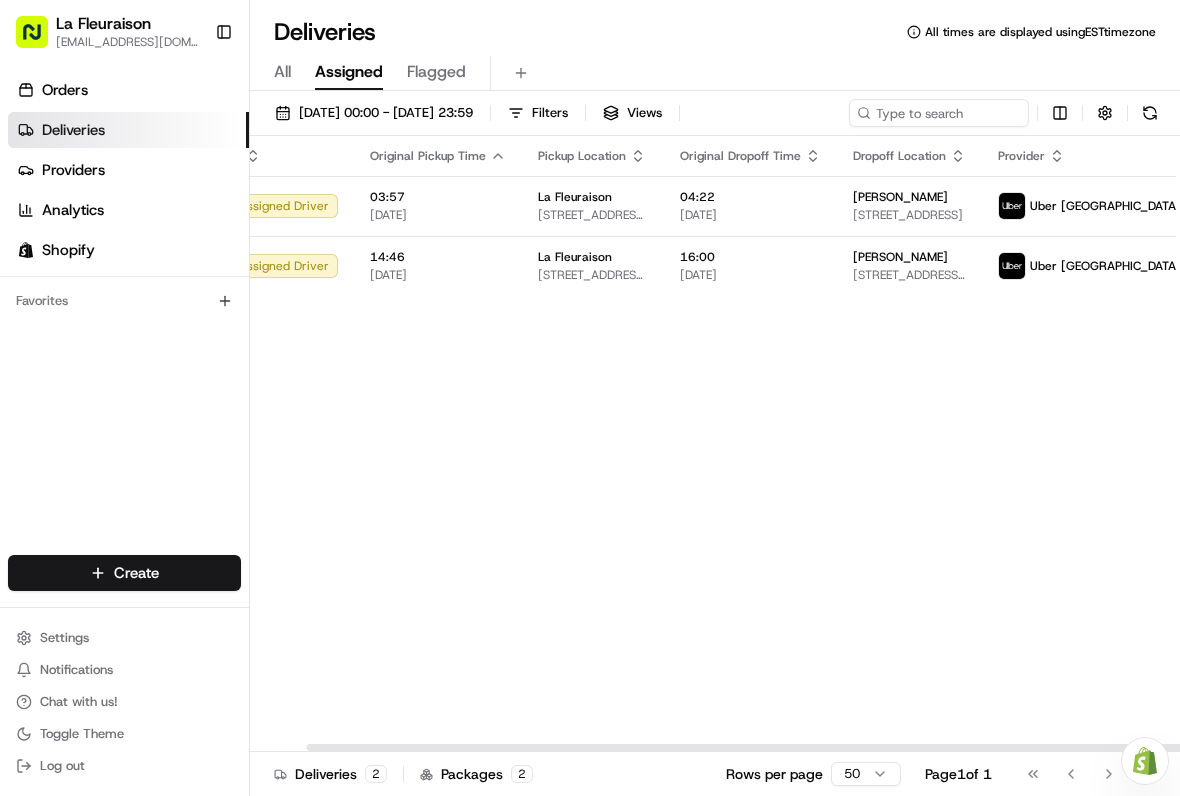 click at bounding box center [1243, 206] 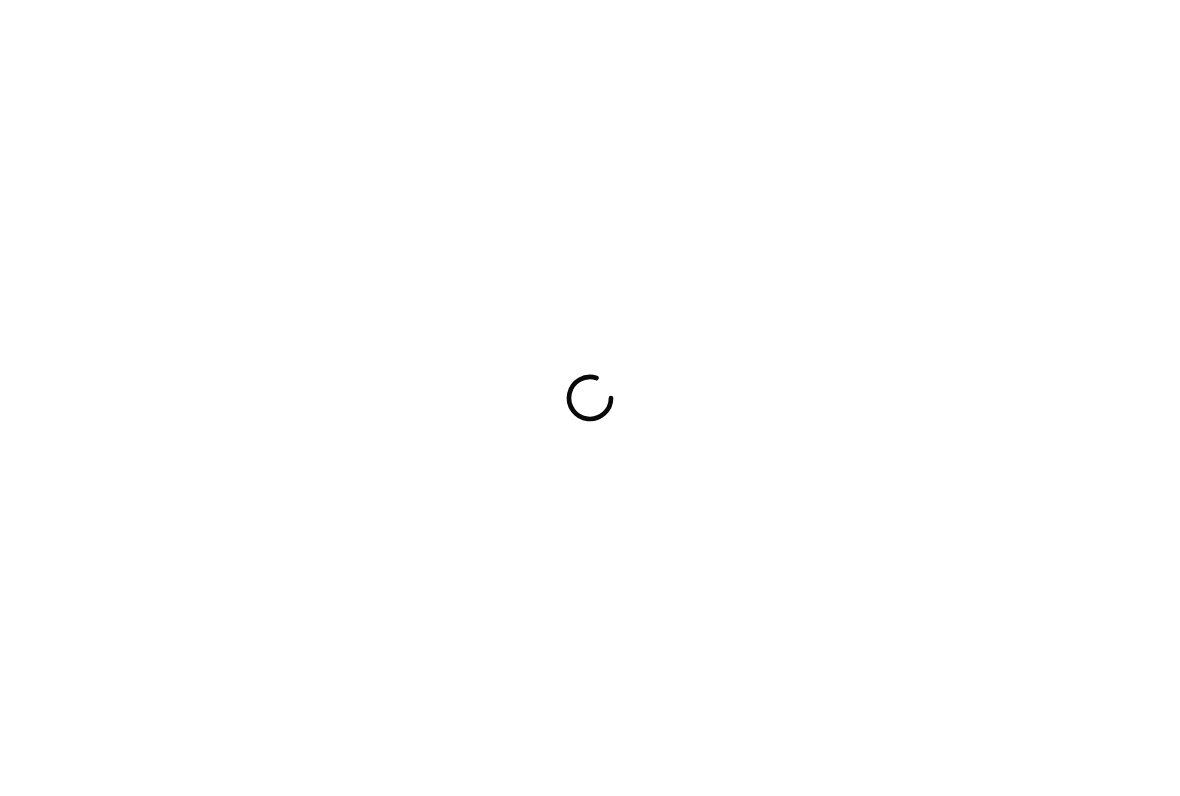 scroll, scrollTop: 0, scrollLeft: 0, axis: both 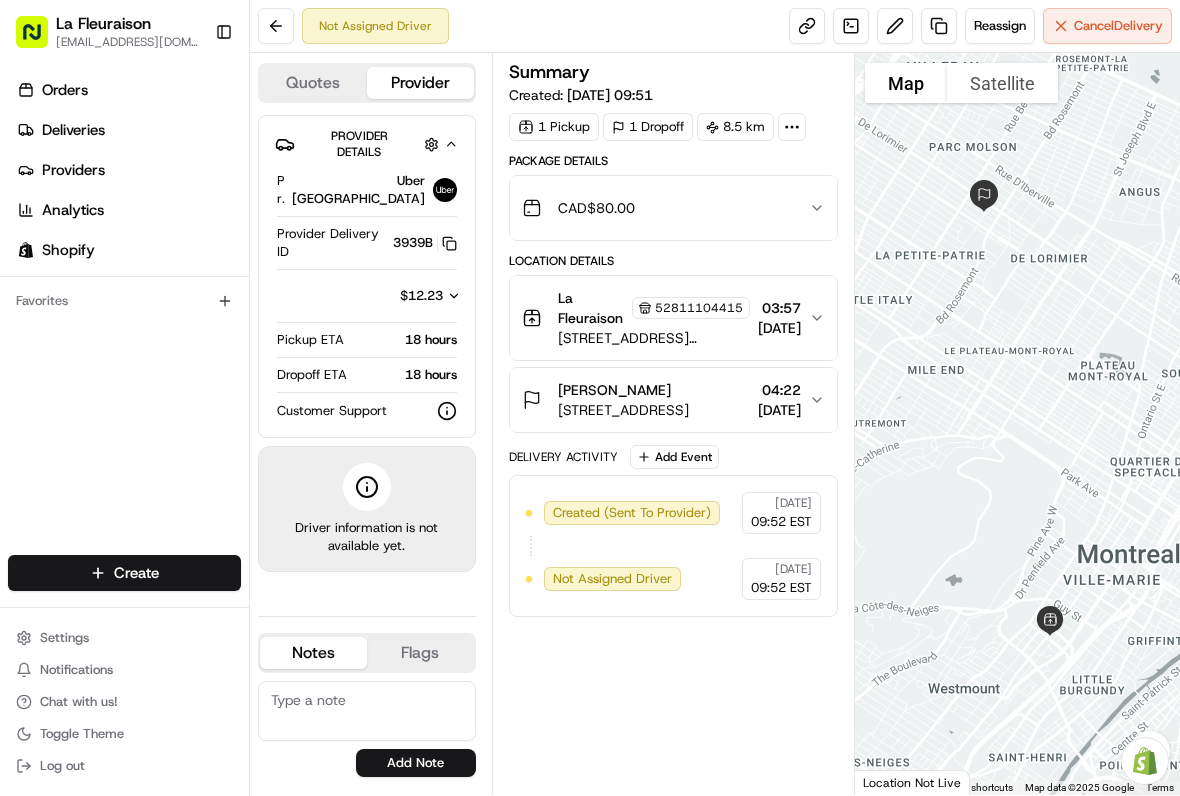 click on "Cancel  Delivery" at bounding box center (1118, 26) 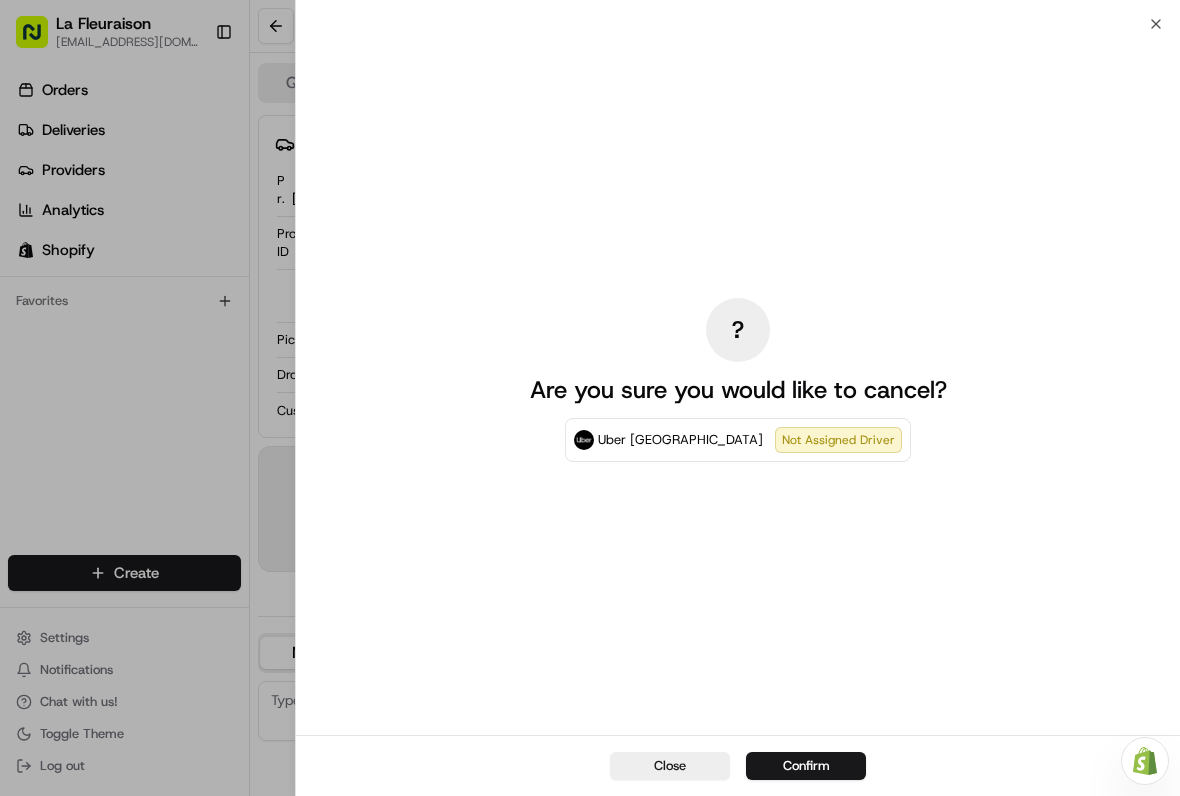 scroll, scrollTop: 0, scrollLeft: 0, axis: both 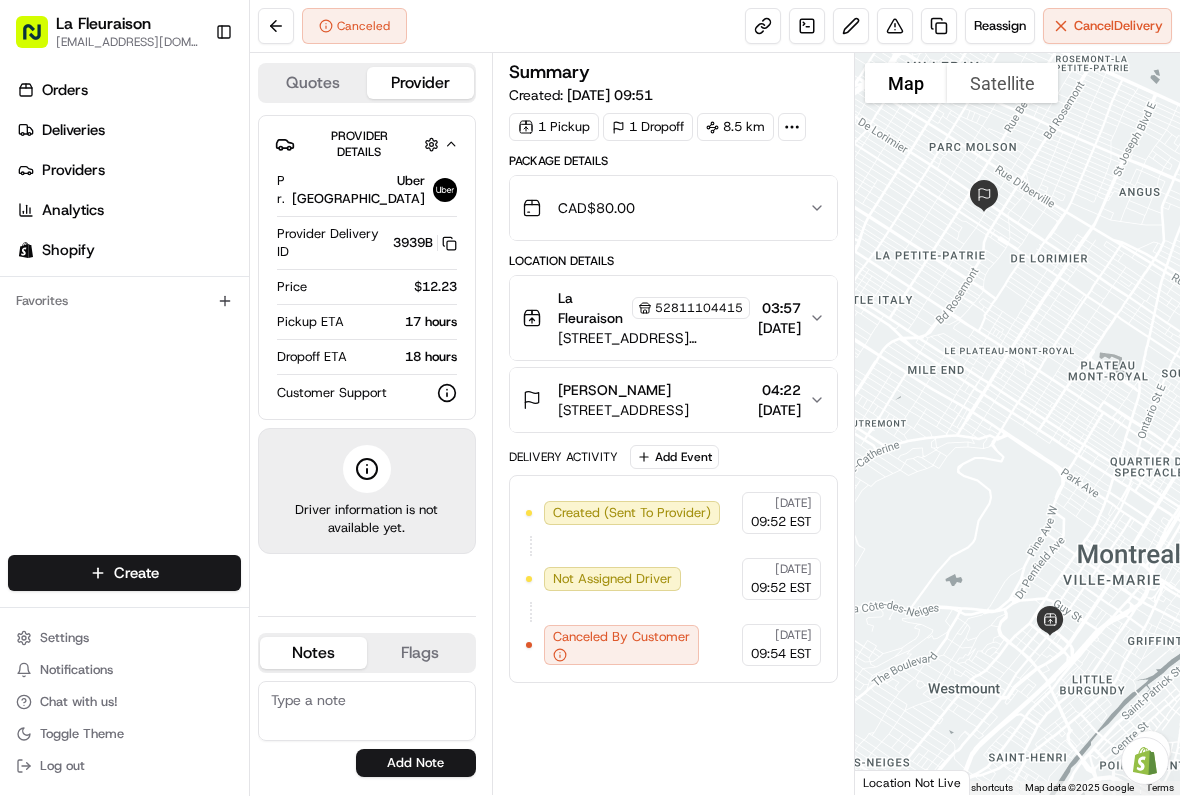 click on "Orders" at bounding box center (128, 90) 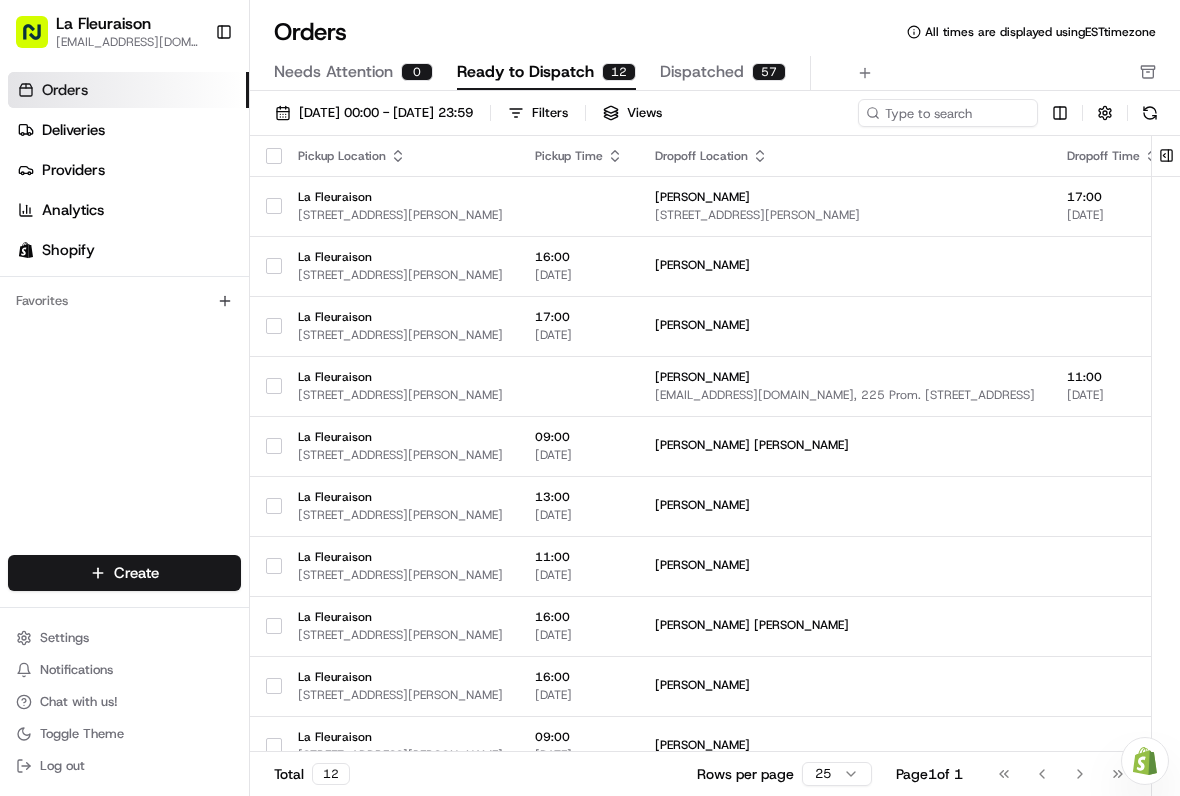 click on "[DATE] 00:00 - [DATE] 23:59" at bounding box center (386, 113) 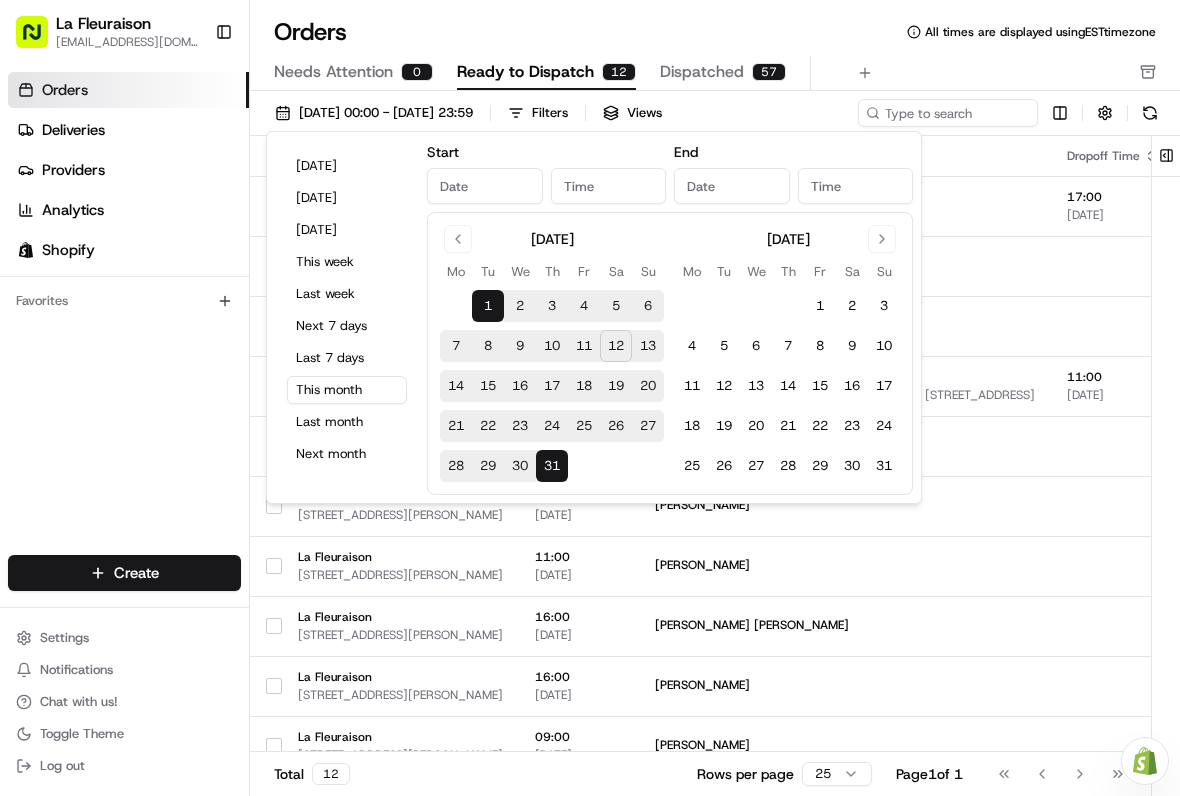 type on "[DATE]" 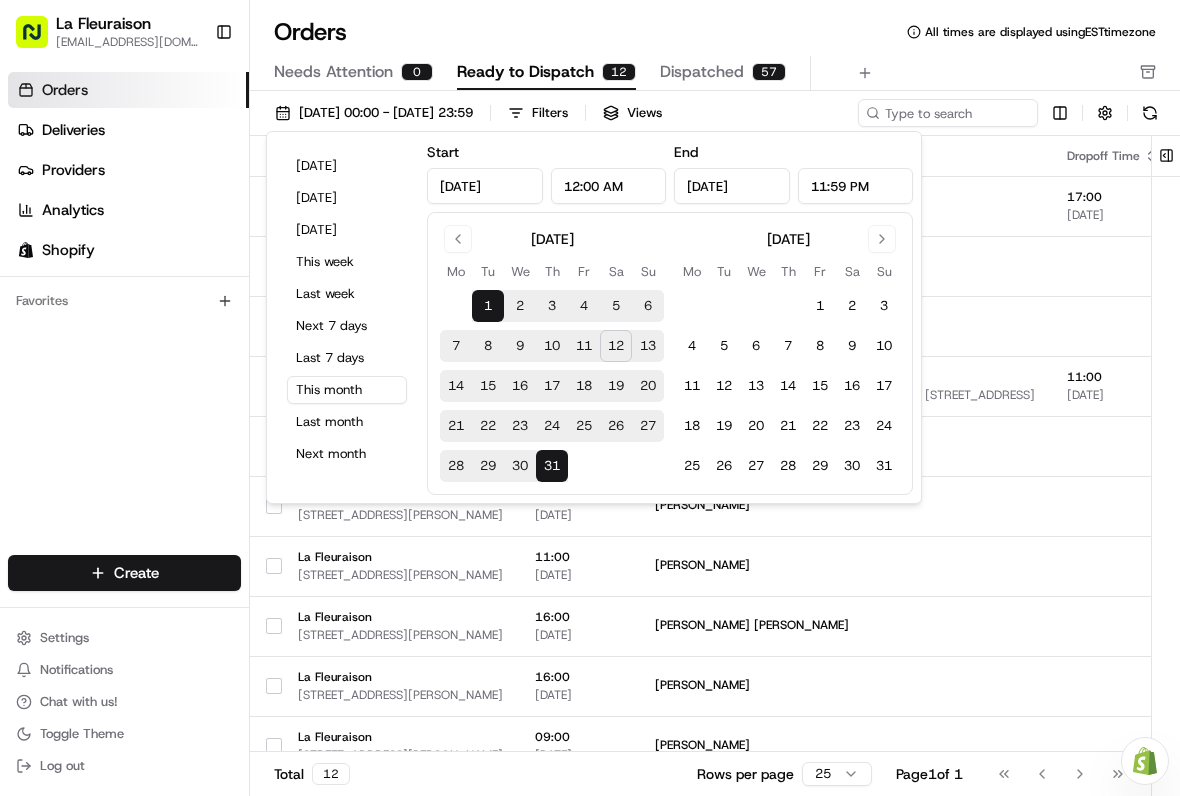 click on "Deliveries" at bounding box center (128, 130) 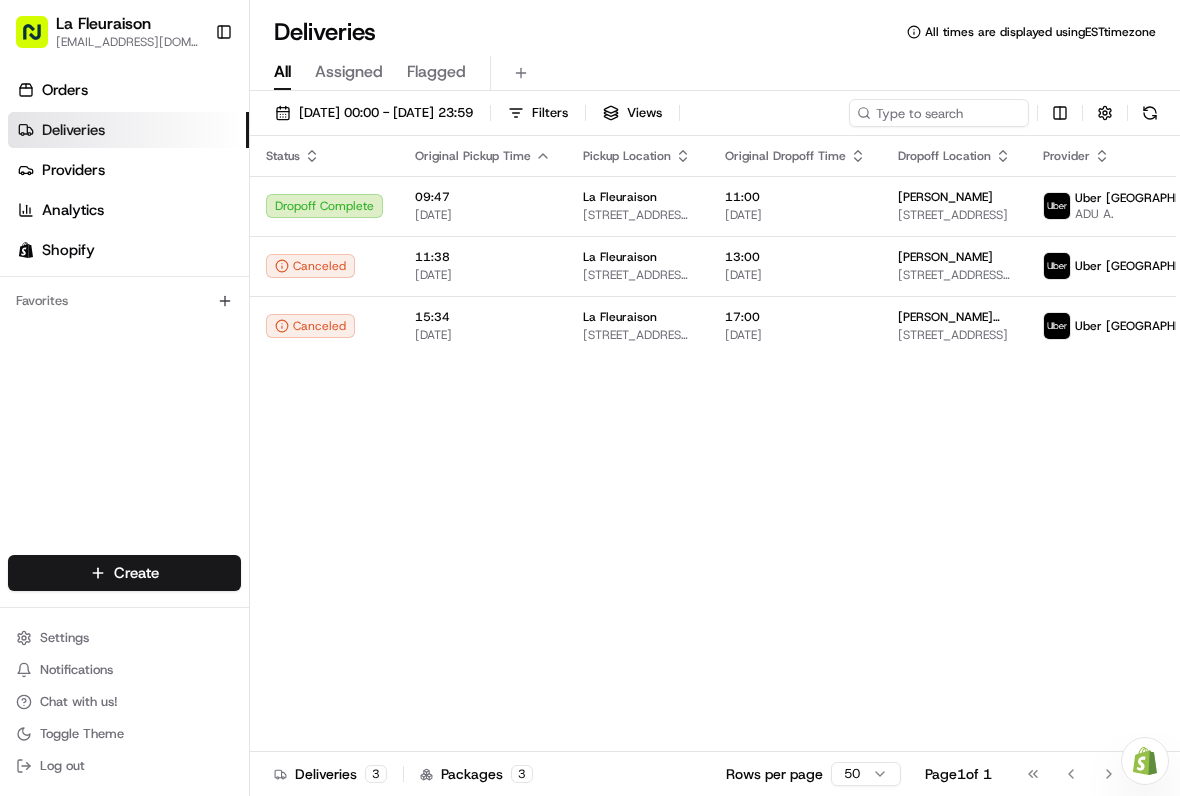 click on "Orders" at bounding box center (128, 90) 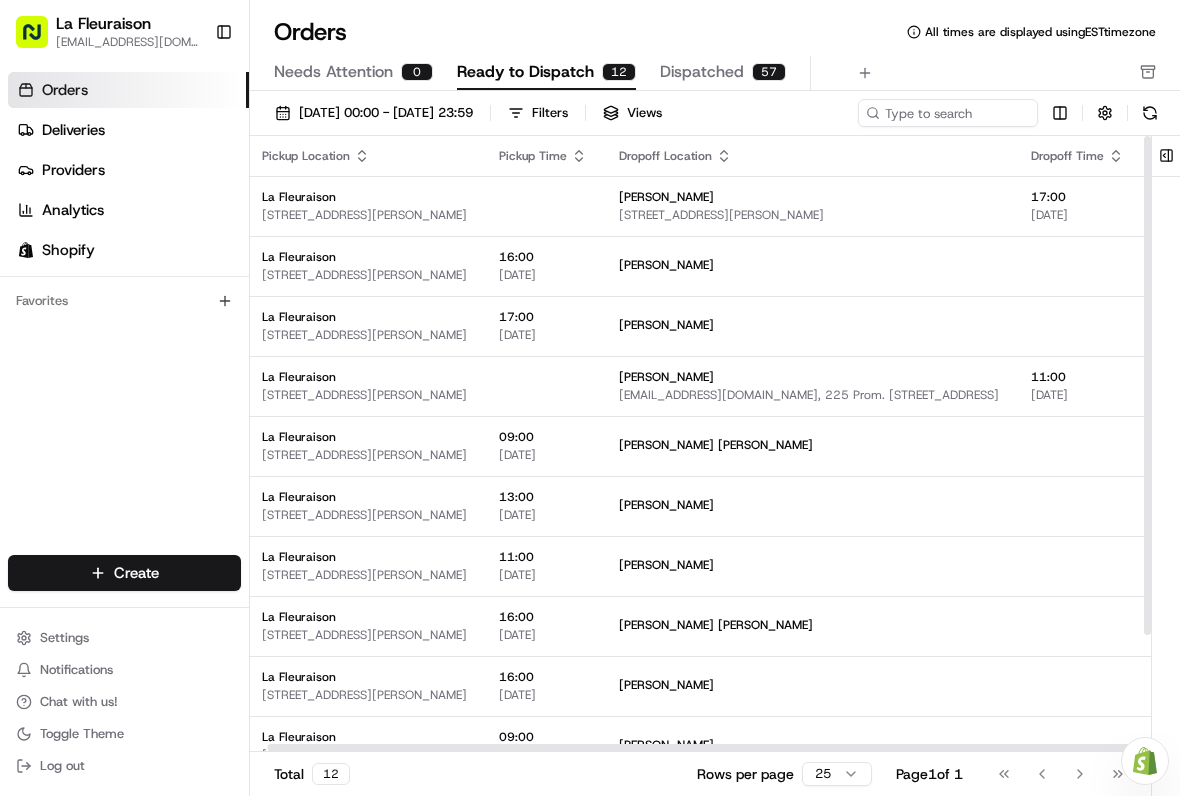 scroll, scrollTop: 0, scrollLeft: 36, axis: horizontal 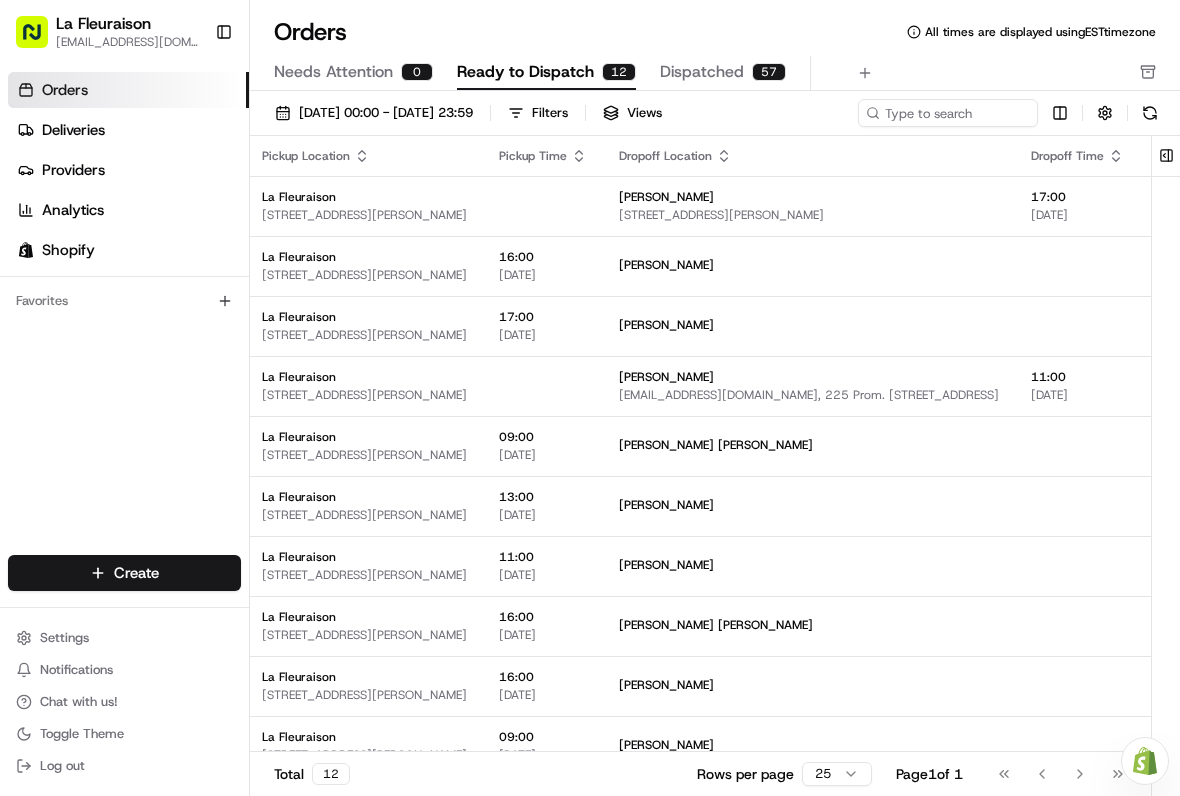click on "[DATE] 00:00 - [DATE] 23:59" at bounding box center (386, 113) 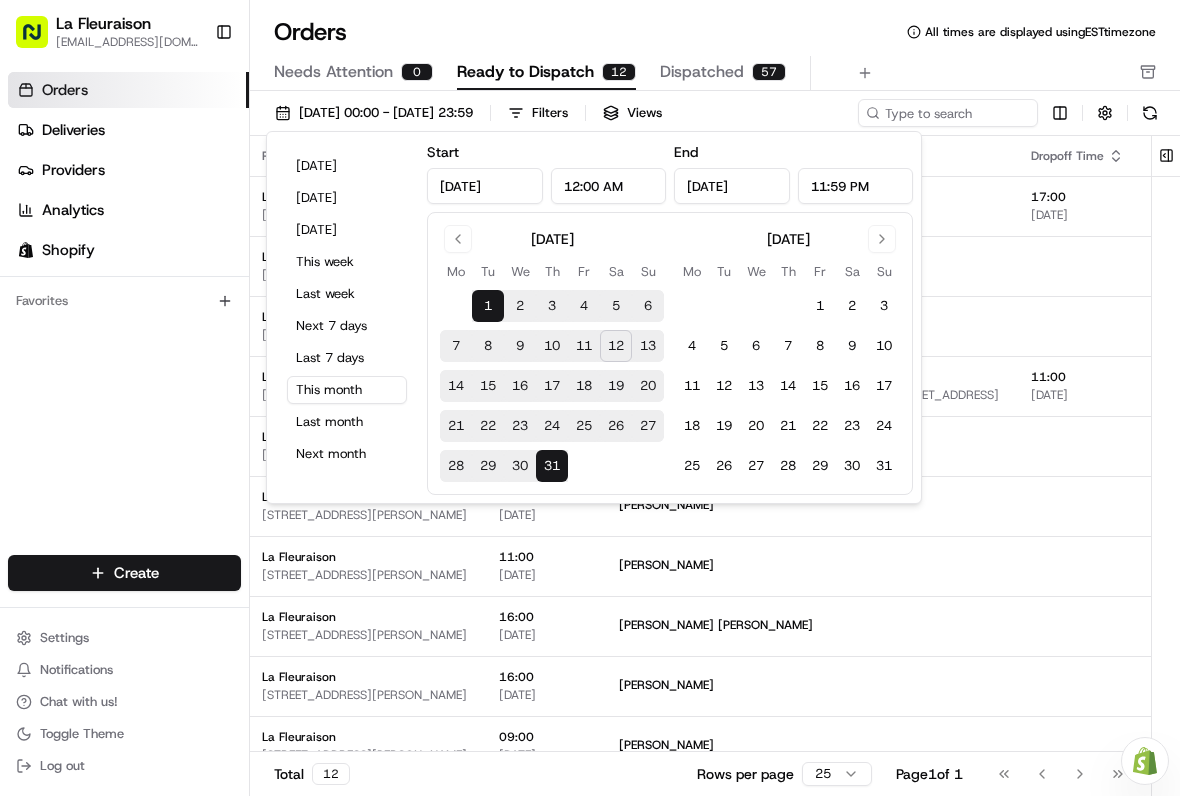 click on "13" at bounding box center [648, 346] 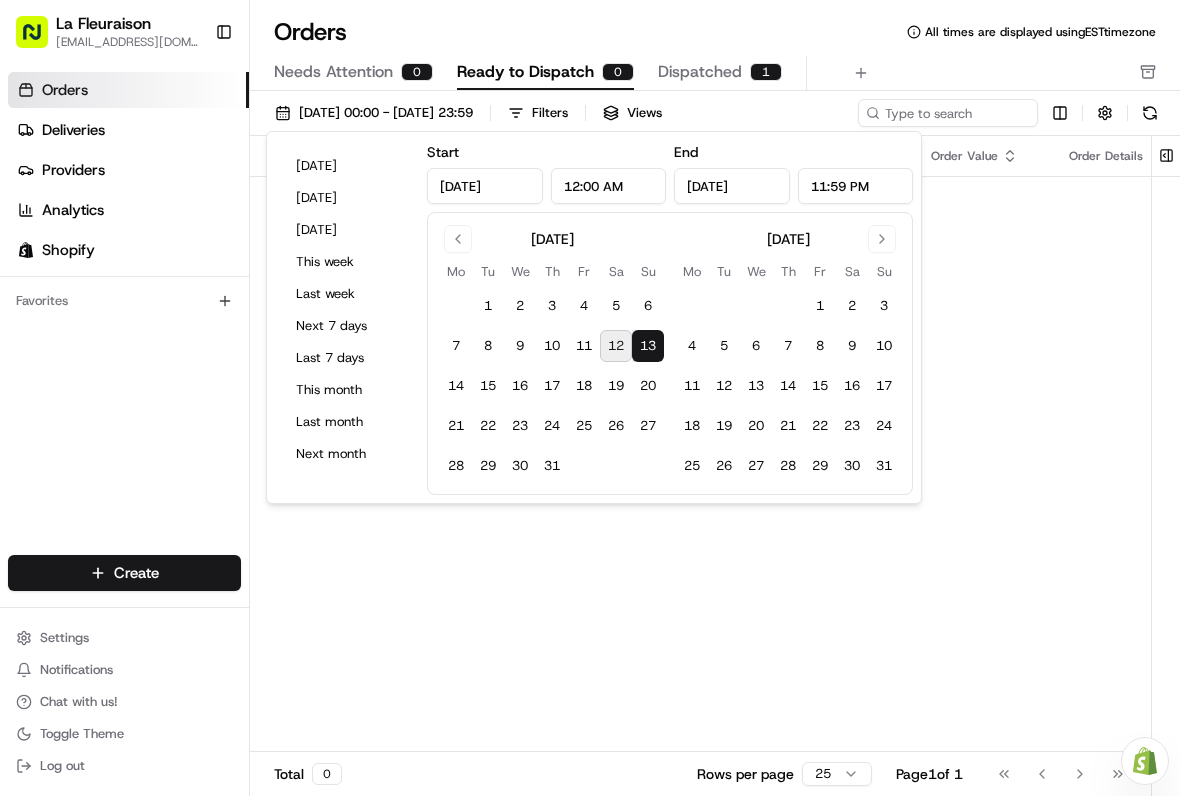 click on "Pickup Location Pickup Time Dropoff Location Dropoff Time Order Value Order Details Delivery Details Provider Actions No results." at bounding box center [890, 444] 